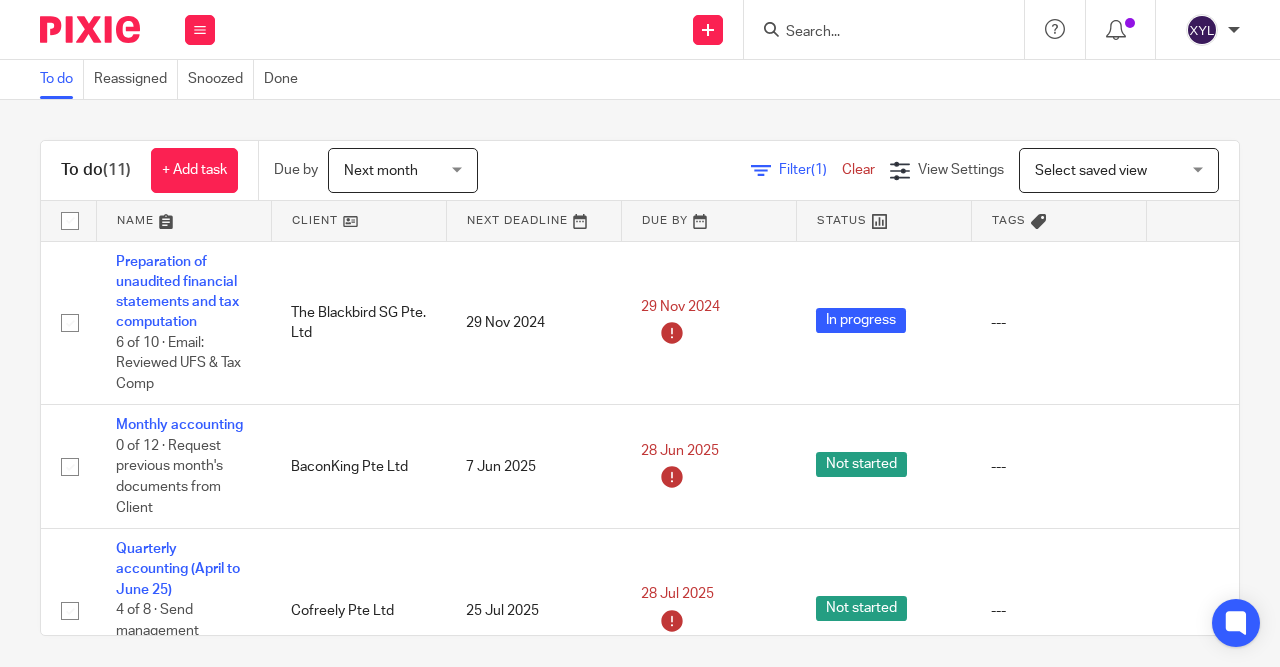 scroll, scrollTop: 0, scrollLeft: 0, axis: both 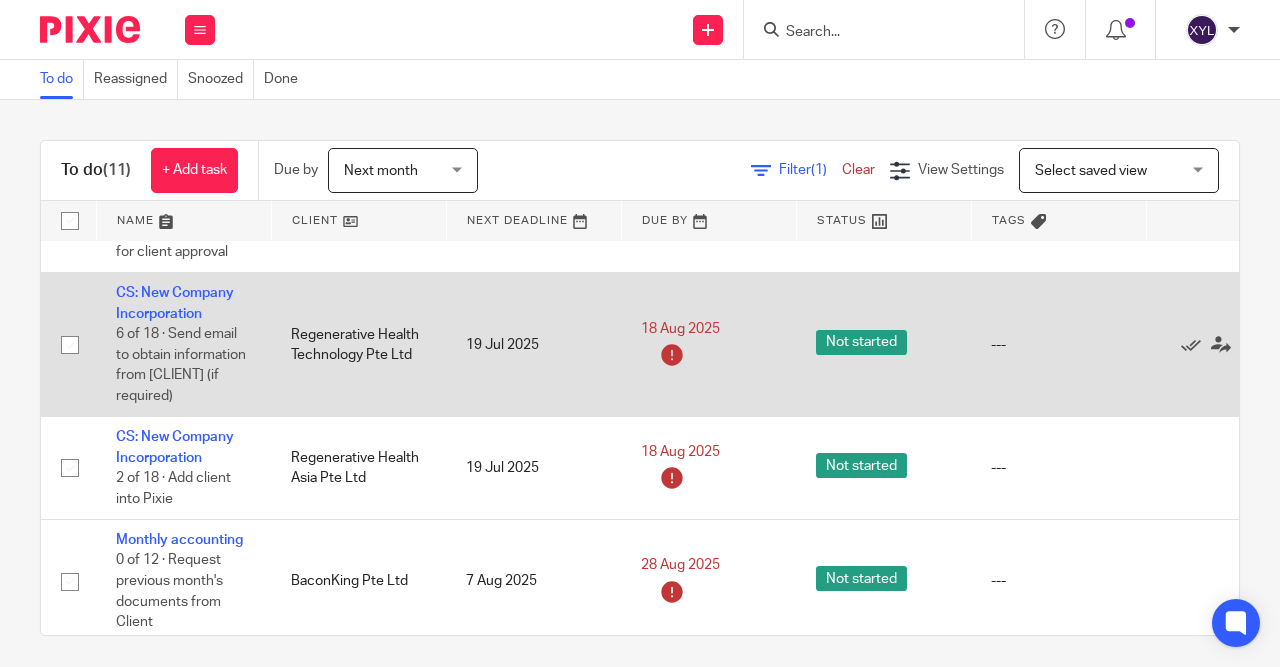 click on "Regenerative Health Technology Pte Ltd" at bounding box center (358, 345) 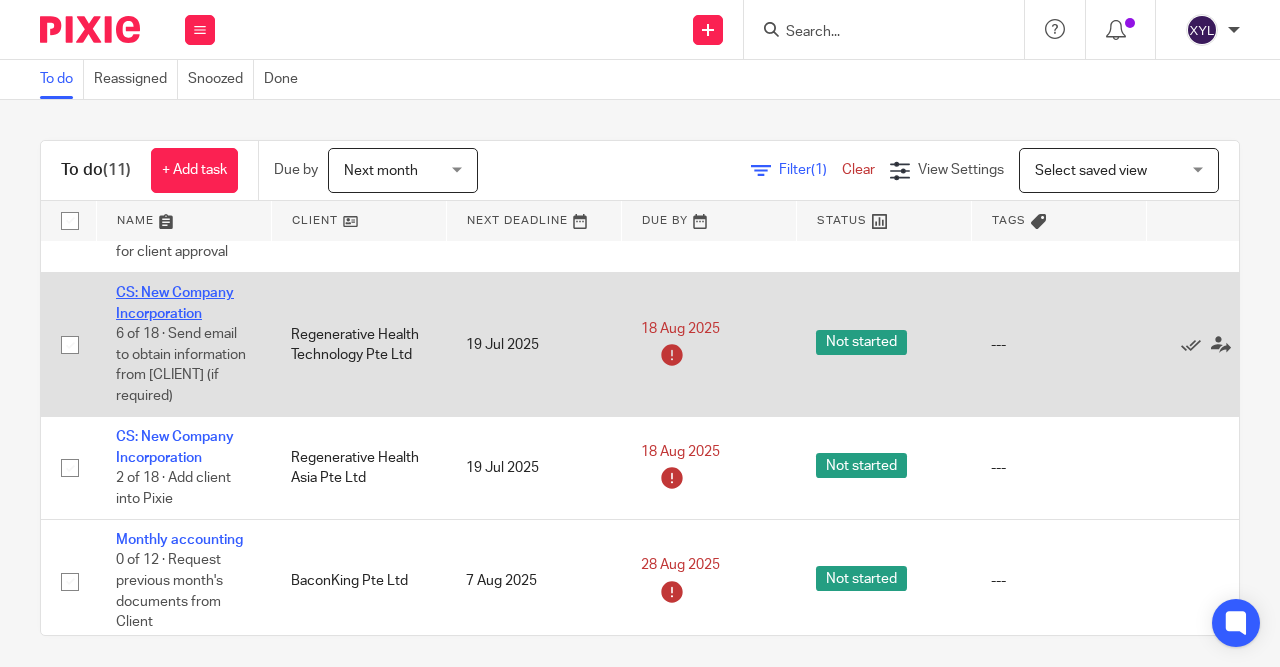 click on "CS: New Company Incorporation" at bounding box center [175, 303] 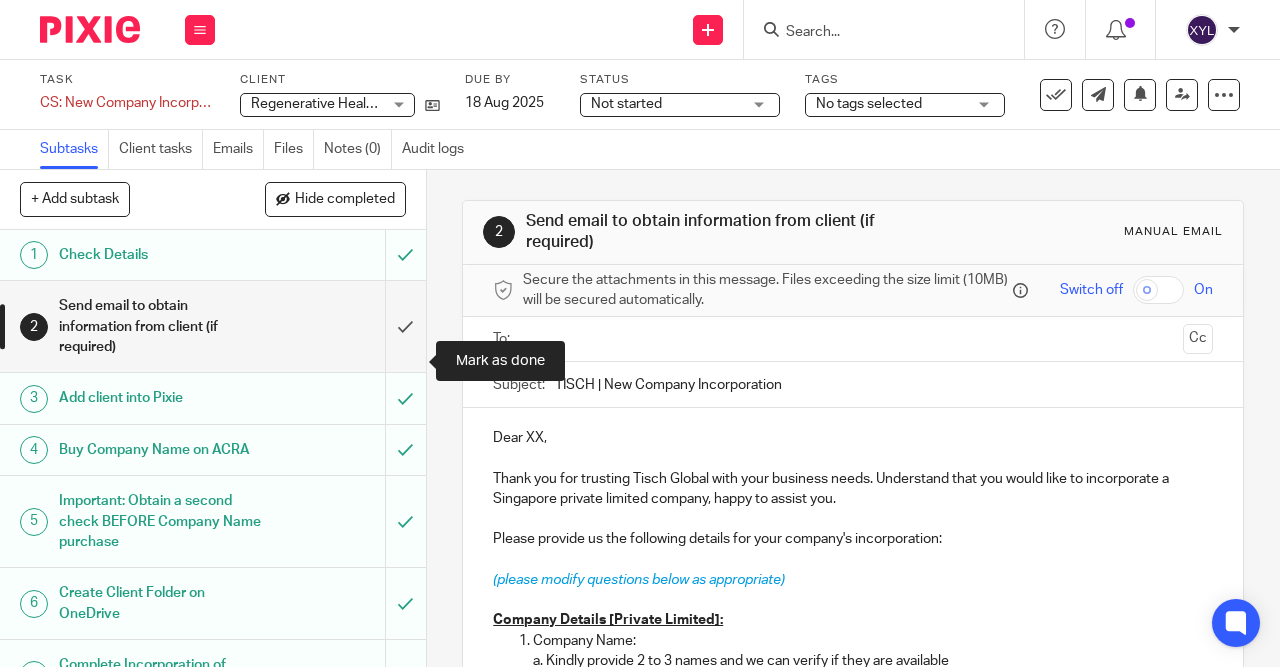 scroll, scrollTop: 0, scrollLeft: 0, axis: both 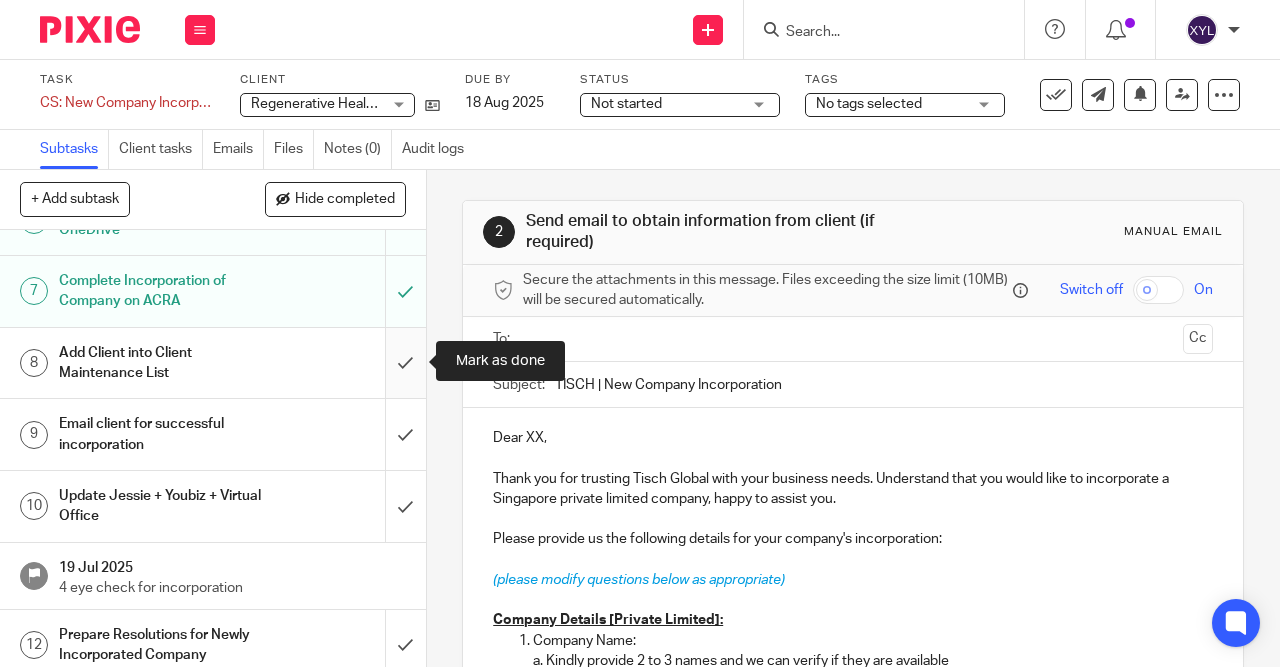 click at bounding box center [213, 363] 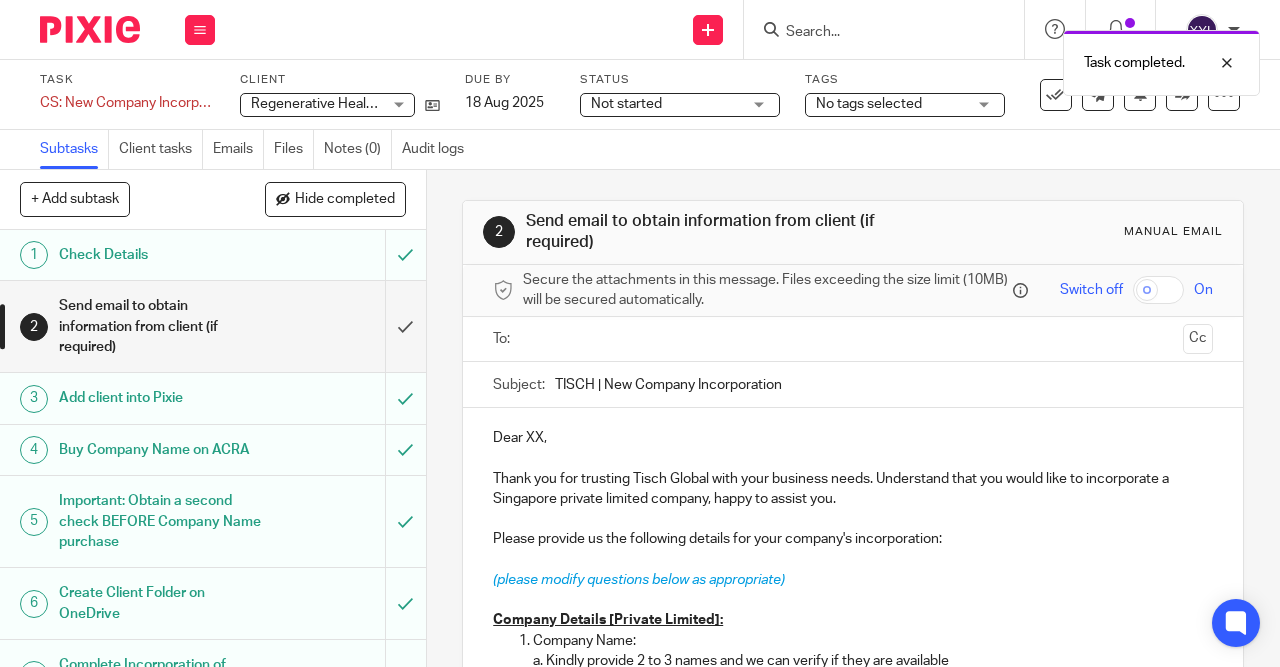 scroll, scrollTop: 0, scrollLeft: 0, axis: both 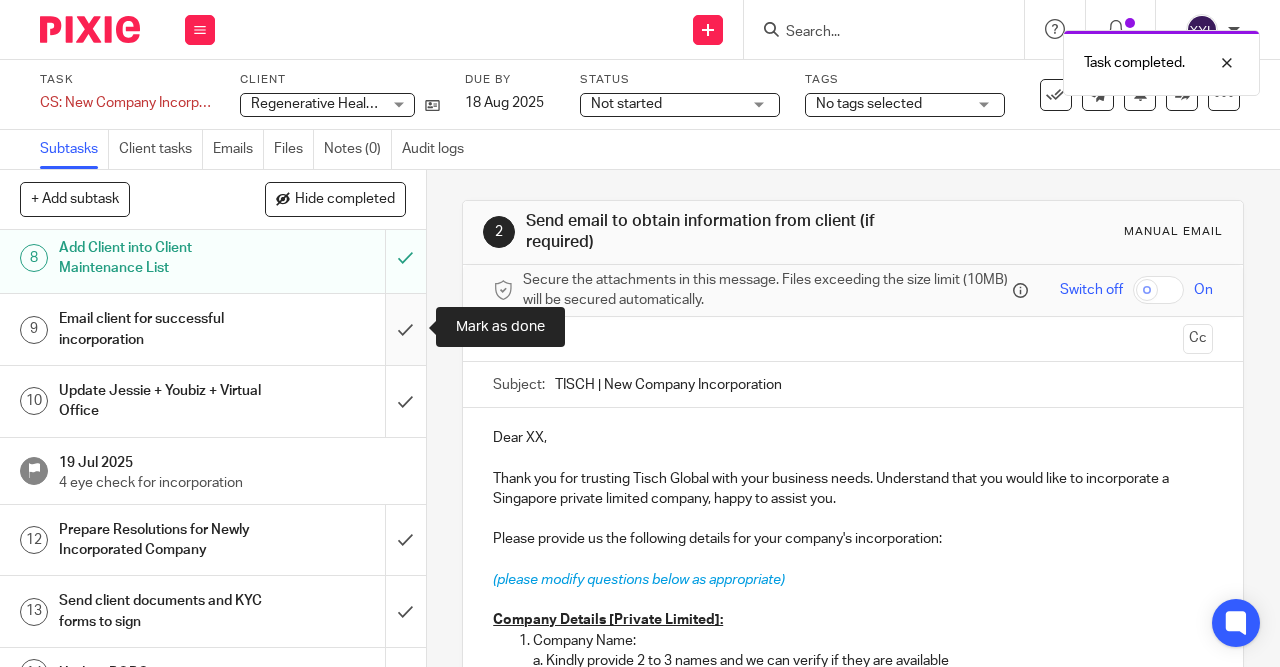 click at bounding box center [213, 329] 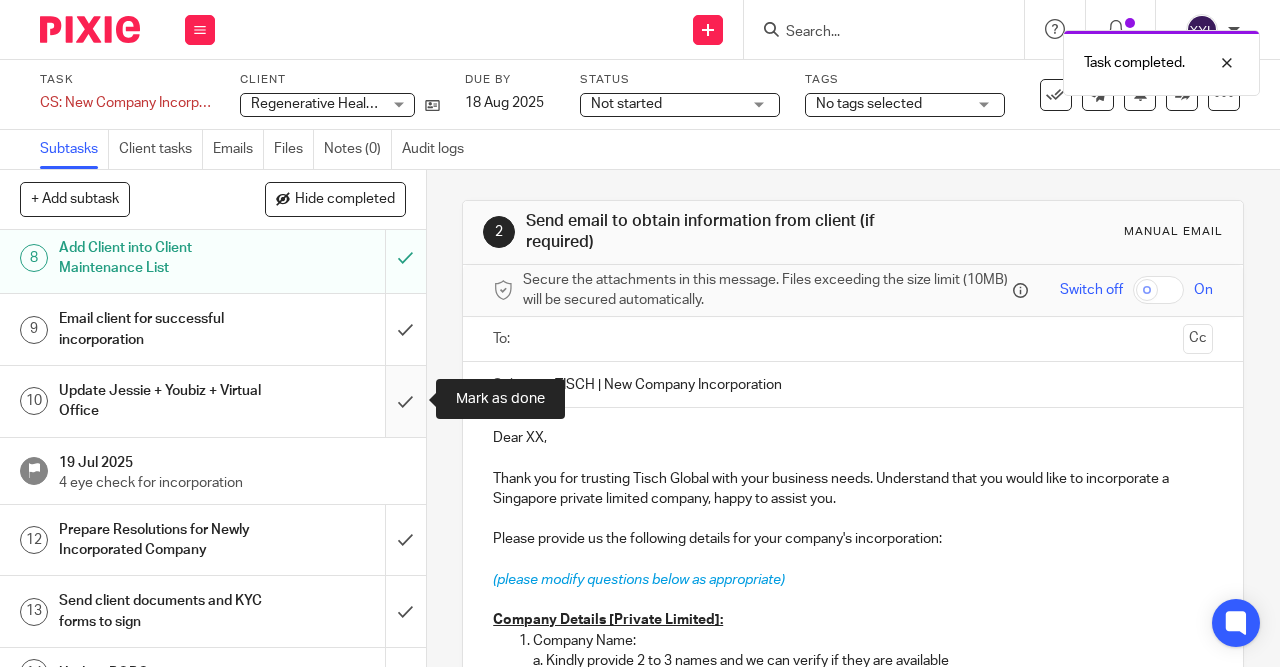 click at bounding box center (213, 401) 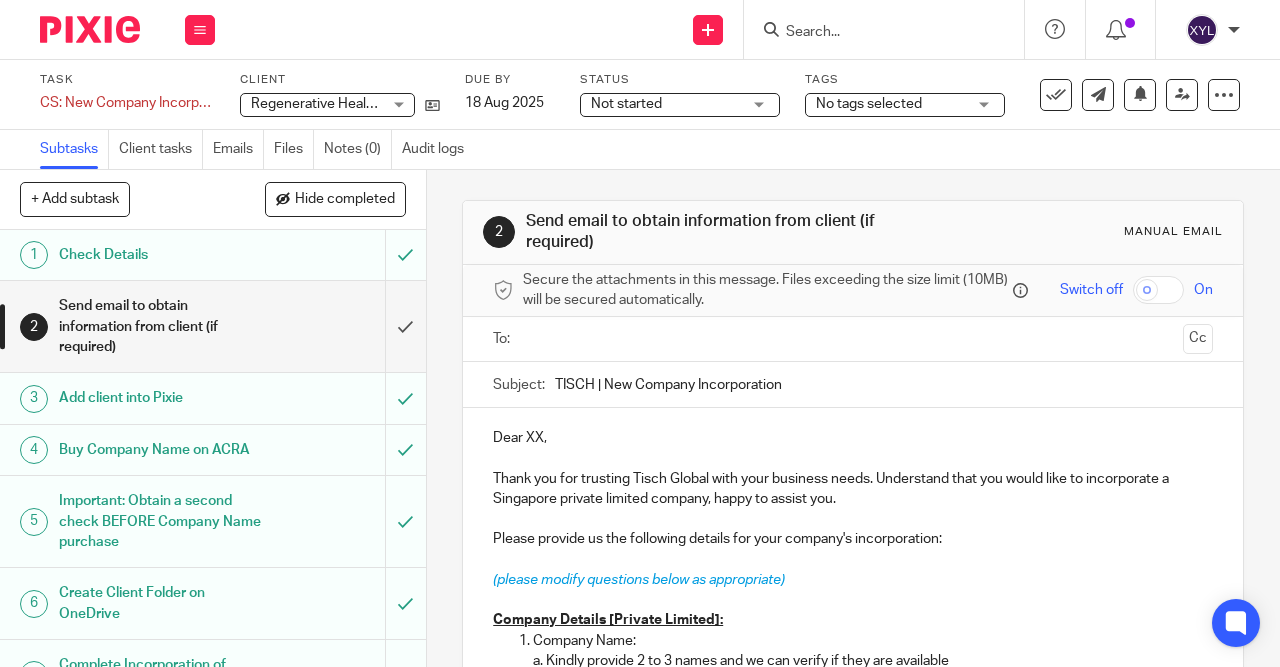 scroll, scrollTop: 0, scrollLeft: 0, axis: both 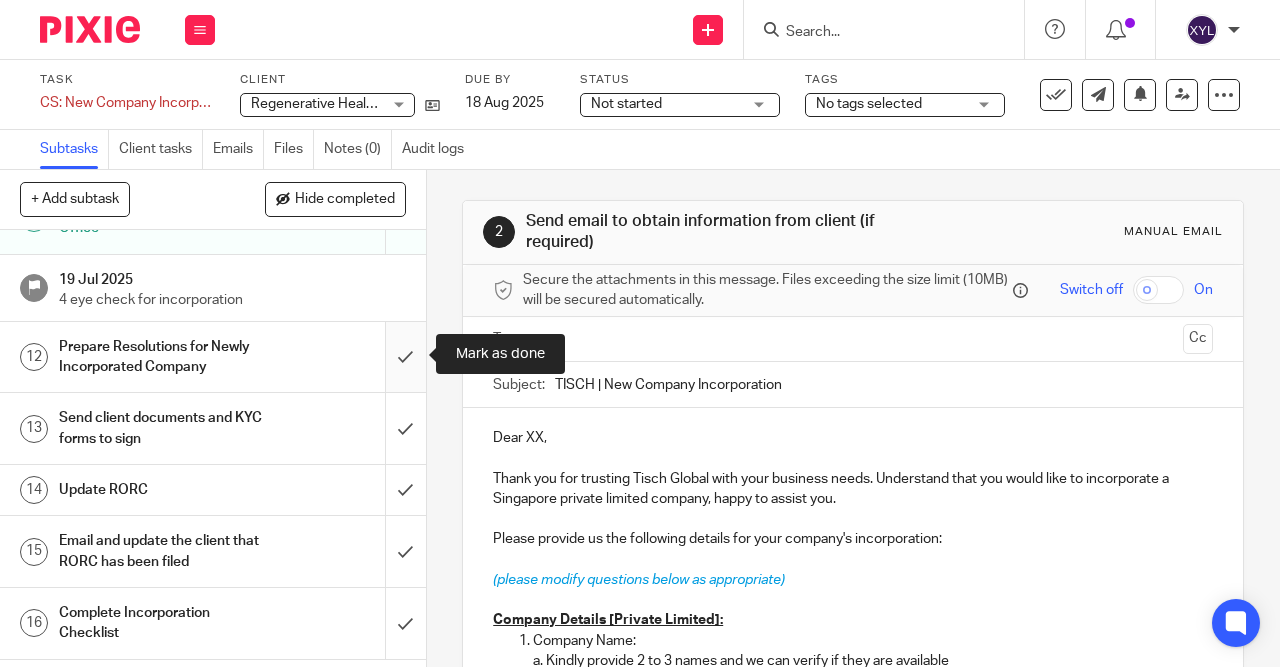 click at bounding box center (213, 357) 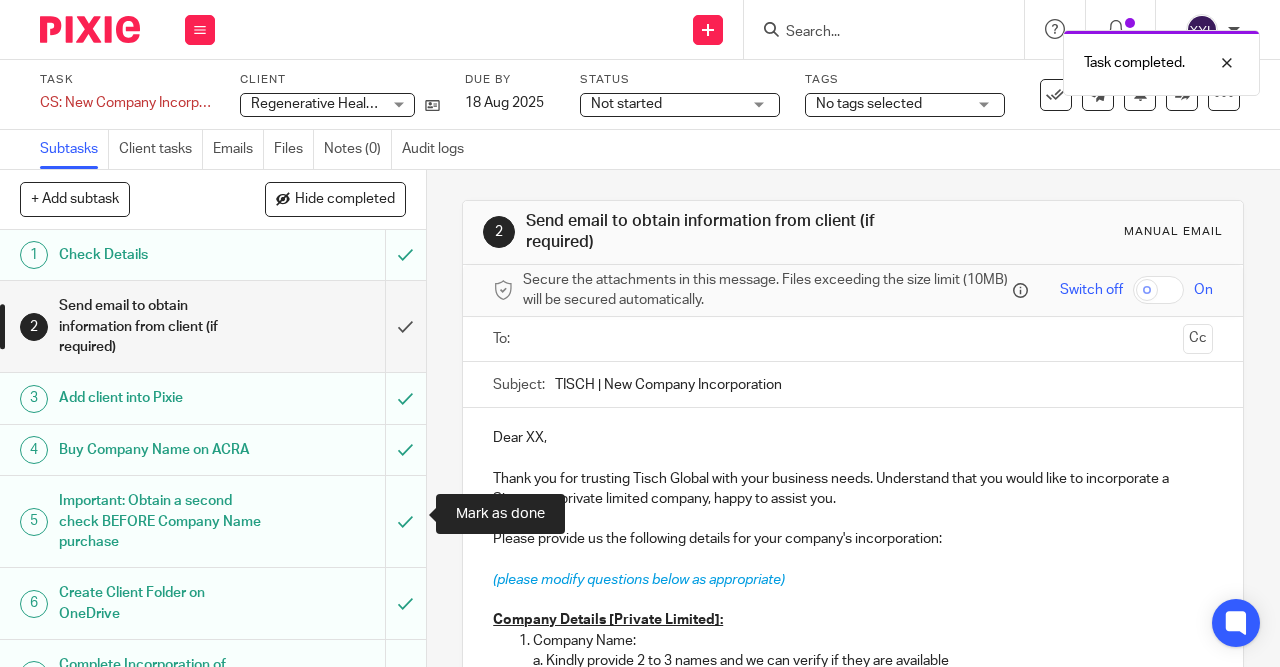 click at bounding box center [213, 1295] 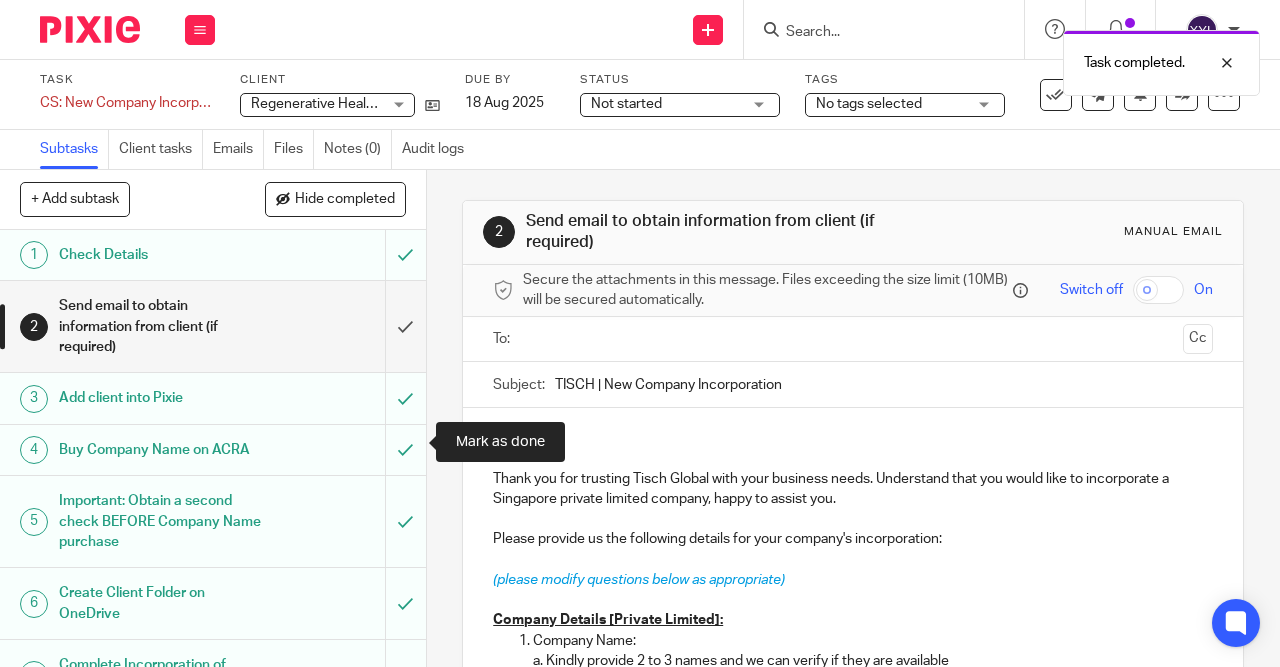 scroll, scrollTop: 0, scrollLeft: 0, axis: both 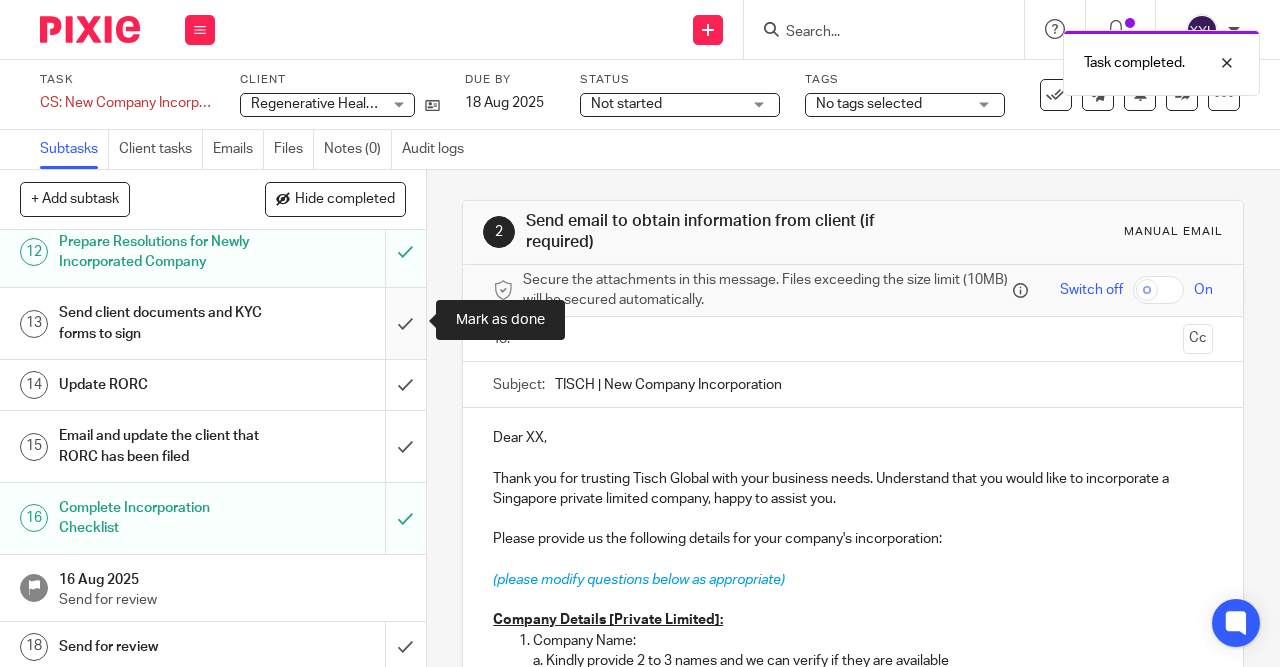 click at bounding box center (213, 323) 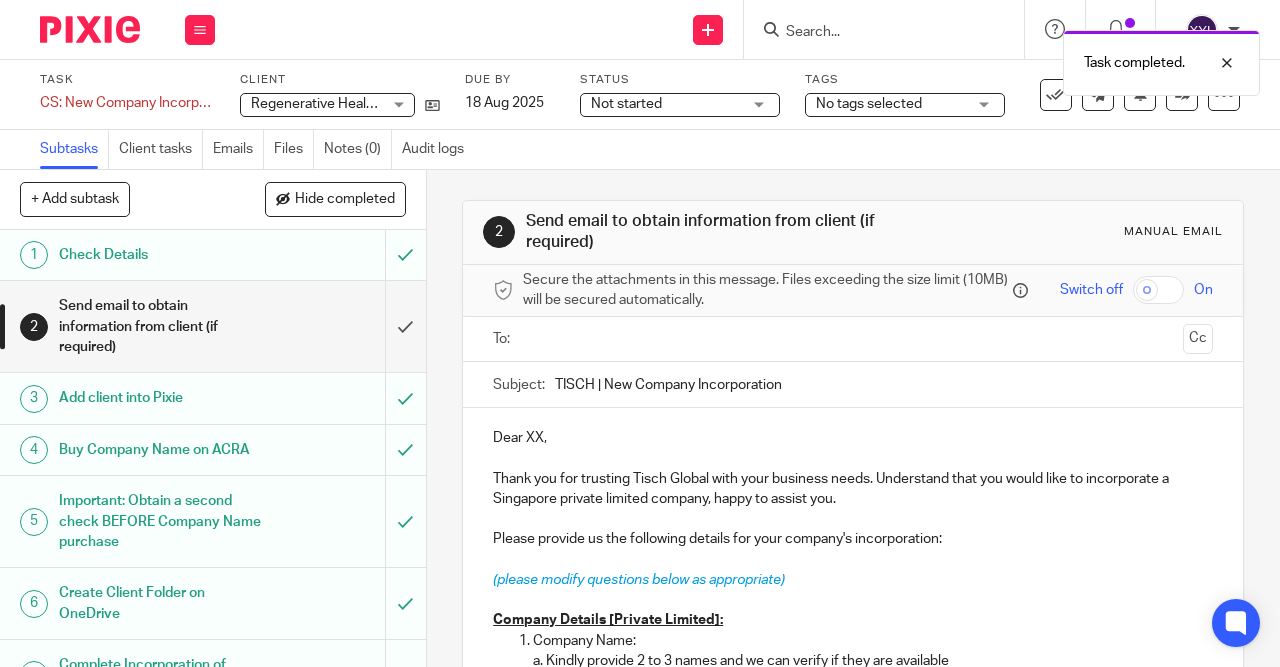 scroll, scrollTop: 0, scrollLeft: 0, axis: both 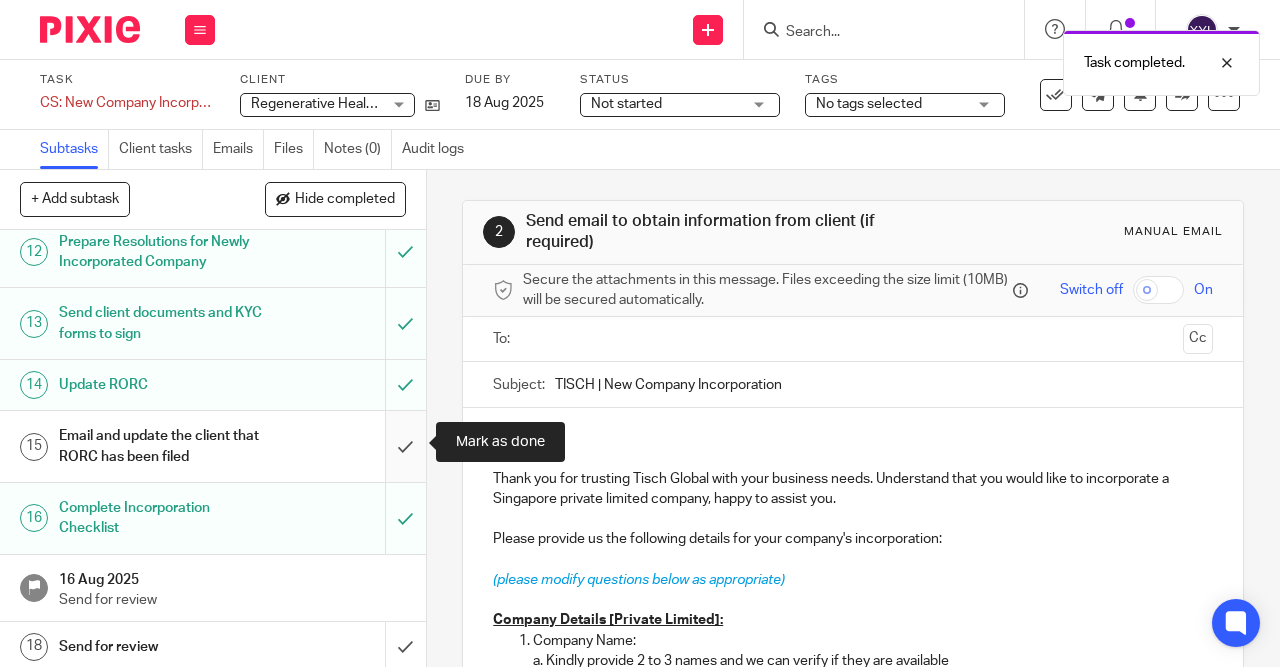 click at bounding box center (213, 446) 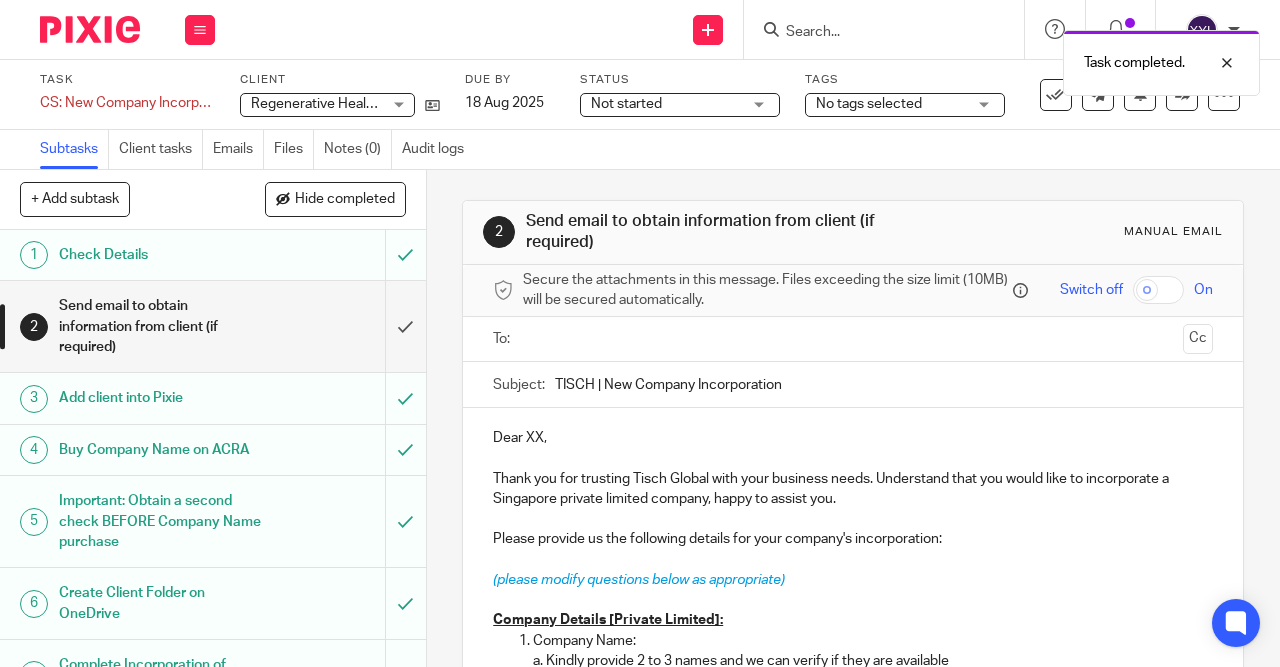 scroll, scrollTop: 0, scrollLeft: 0, axis: both 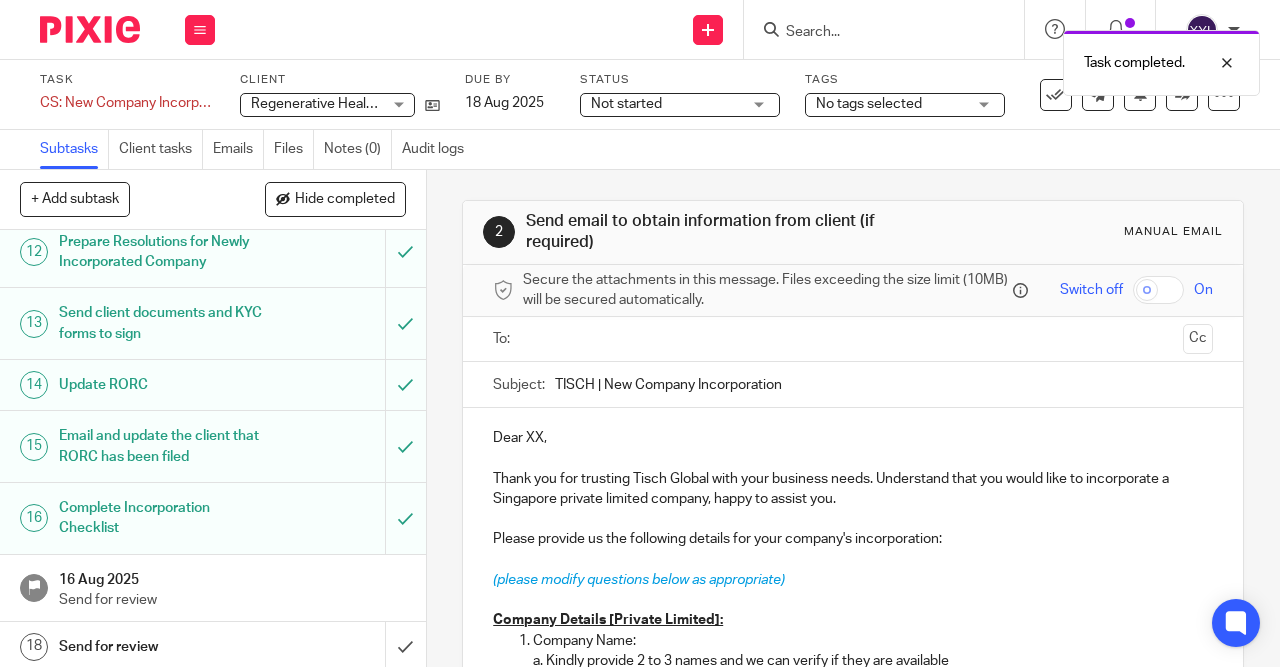 click on "Complete Incorporation Checklist" at bounding box center (161, 518) 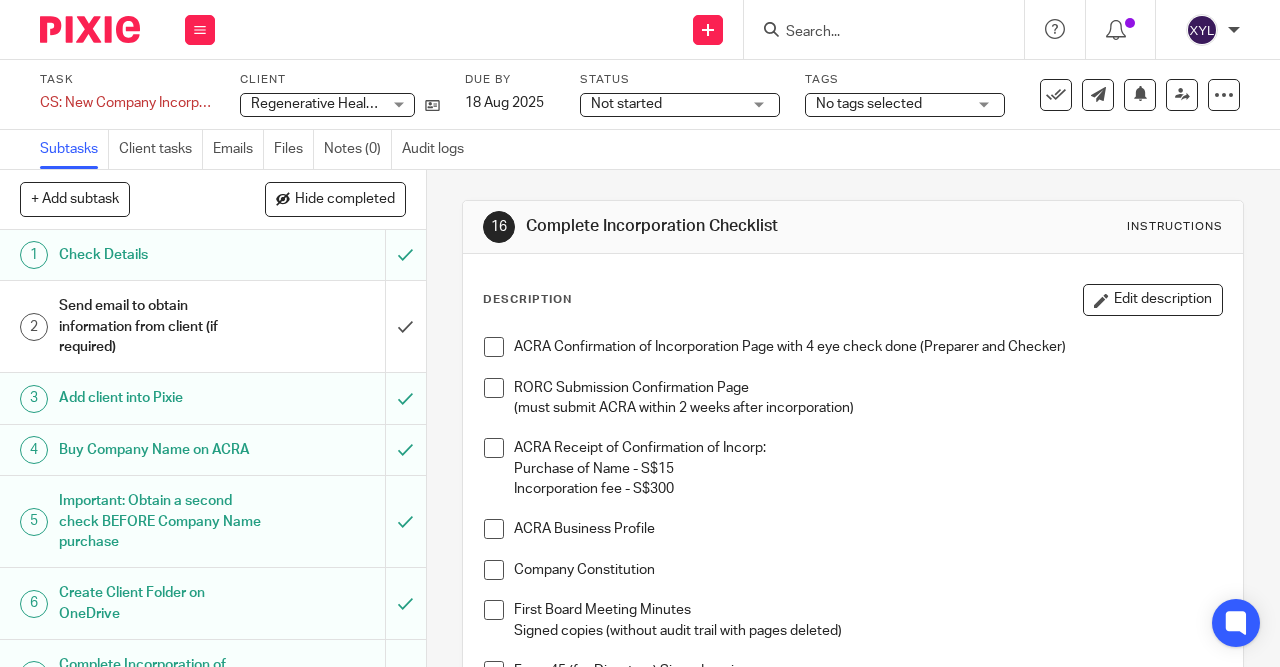 scroll, scrollTop: 0, scrollLeft: 0, axis: both 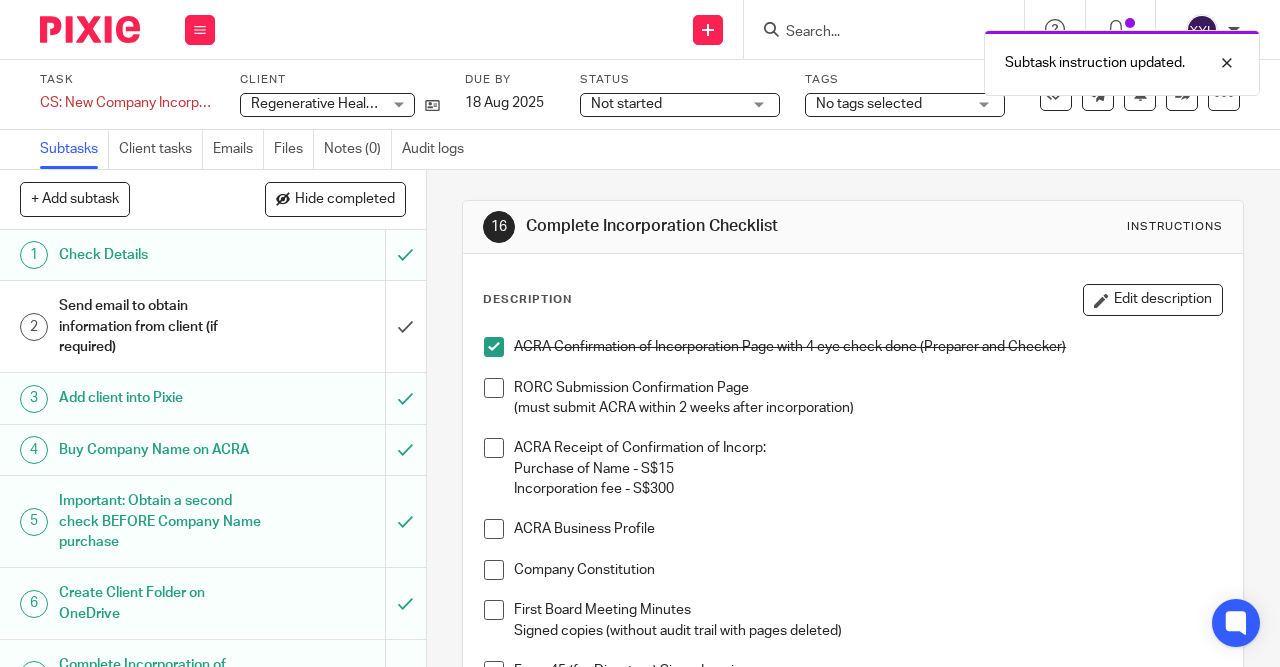 click at bounding box center (494, 388) 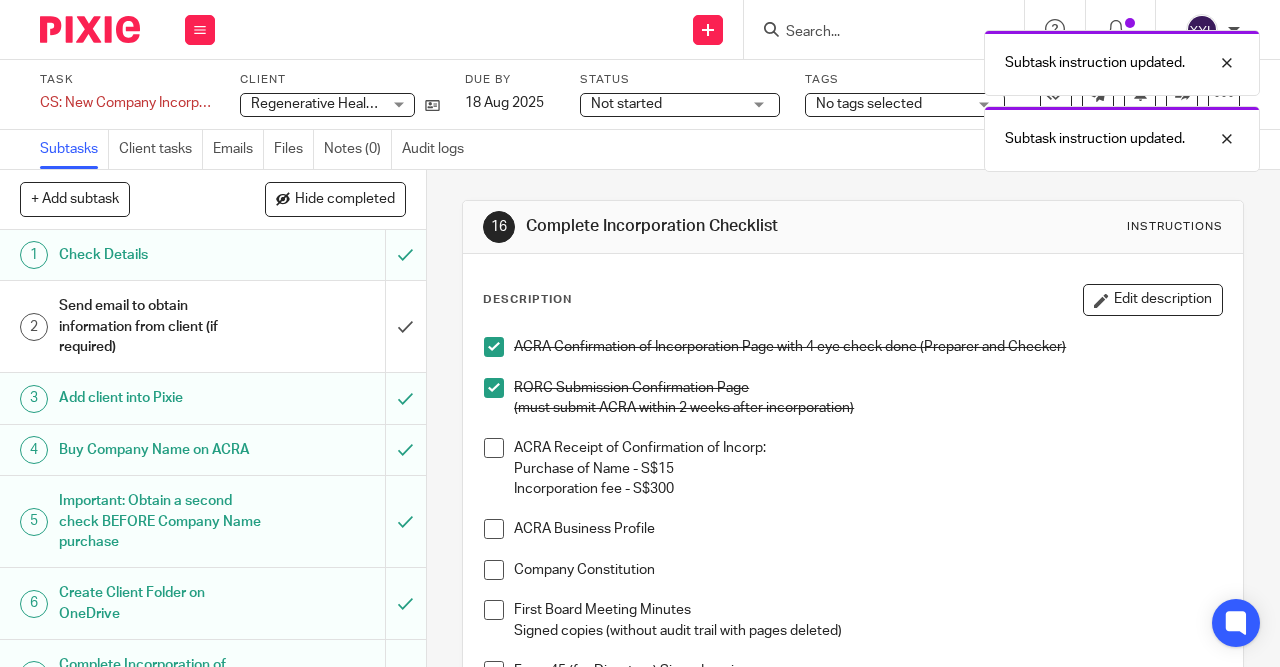 click on "ACRA Confirmation of Incorporation Page with 4 eye check done (Preparer and Checker)   RORC Submission Confirmation Page (must submit ACRA within 2 weeks after incorporation)   ACRA Receipt of Confirmation of Incorp: Purchase of Name - S$15 Incorporation fee - S$300   ACRA Business Profile   Company Constitution   First Board Meeting Minutes Signed copies (without audit trail with pages deleted)   Form 45 (for Directors) Signed copies   Sanction Checks For foreigner: NameScan For Singaporean/PR/Work Pass Holder: Google Search   Signed copies of KYC Form for all directors/shareholders/ Charities/ corporate shareholders   Set up Company Profile on Pixie with the following information:   Company Name   Client Manager/Account Manager/FS and Tax Preparer   Company Officer contact information   UEN   Next Financial Year End to file   Next Annual Return Deadline (7M after FYE)   Line of Services   Sales Representative   Client type   Address   Set up recurring tasks on Pixie in line with the Line of Service" at bounding box center (853, 857) 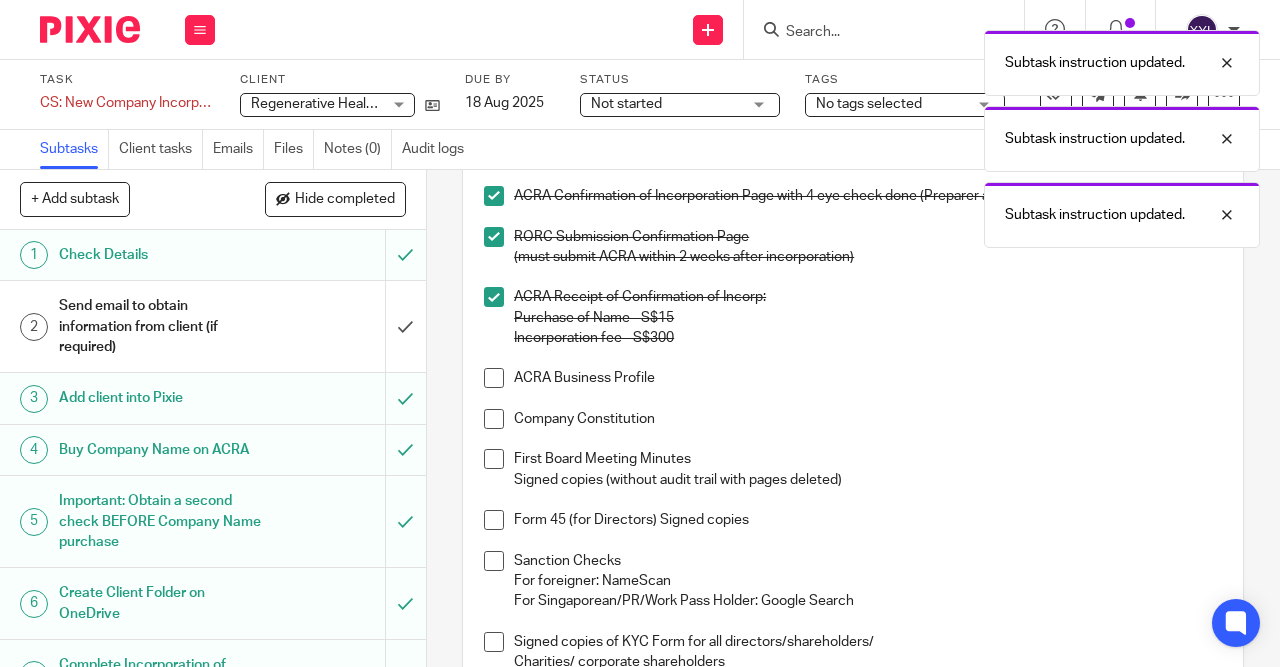 scroll, scrollTop: 192, scrollLeft: 0, axis: vertical 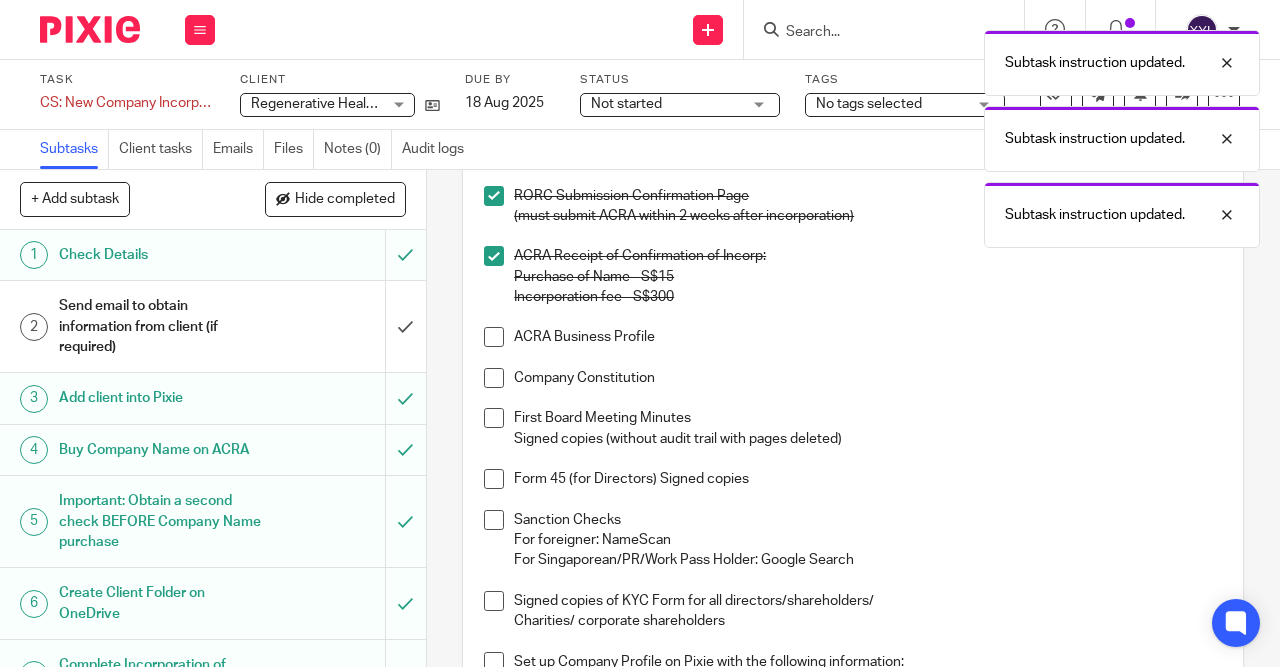 click at bounding box center [494, 337] 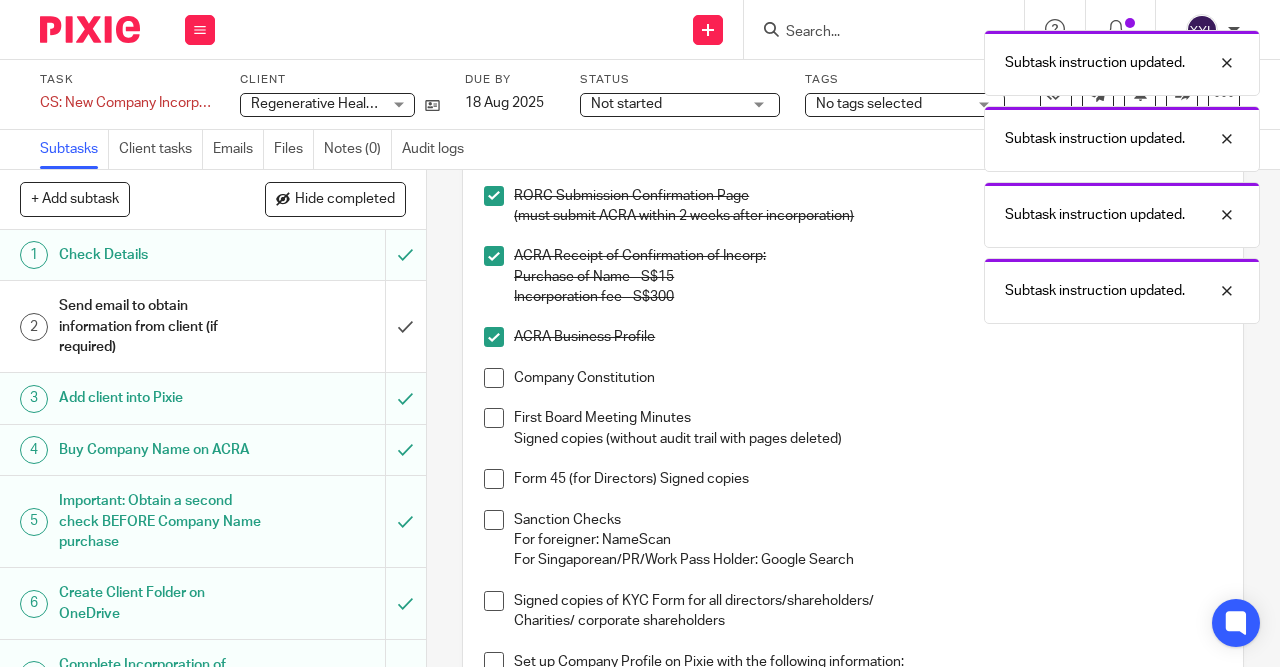 click at bounding box center [494, 378] 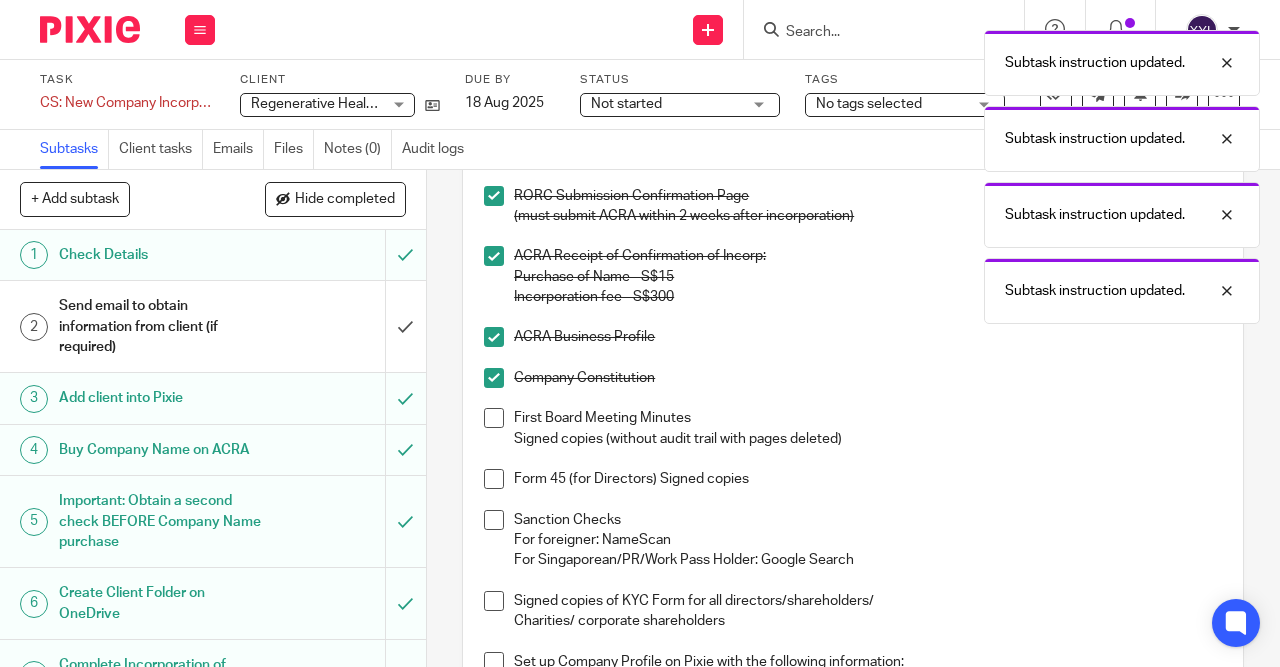 click at bounding box center [494, 418] 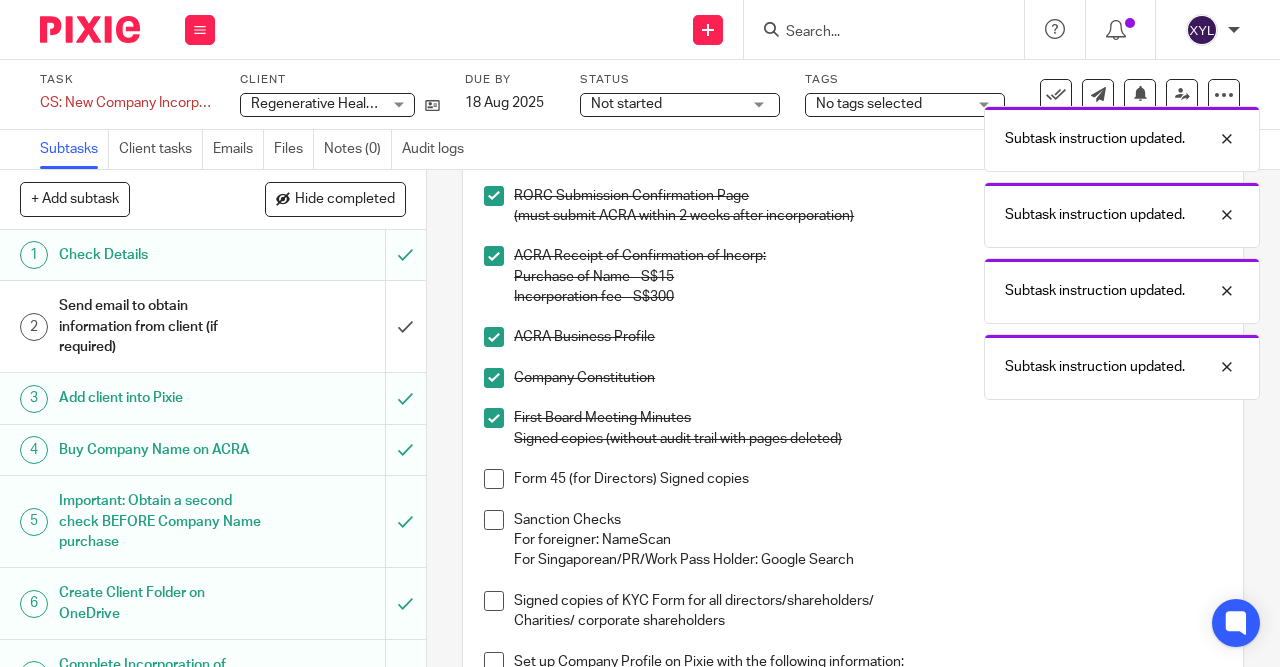 click at bounding box center (494, 378) 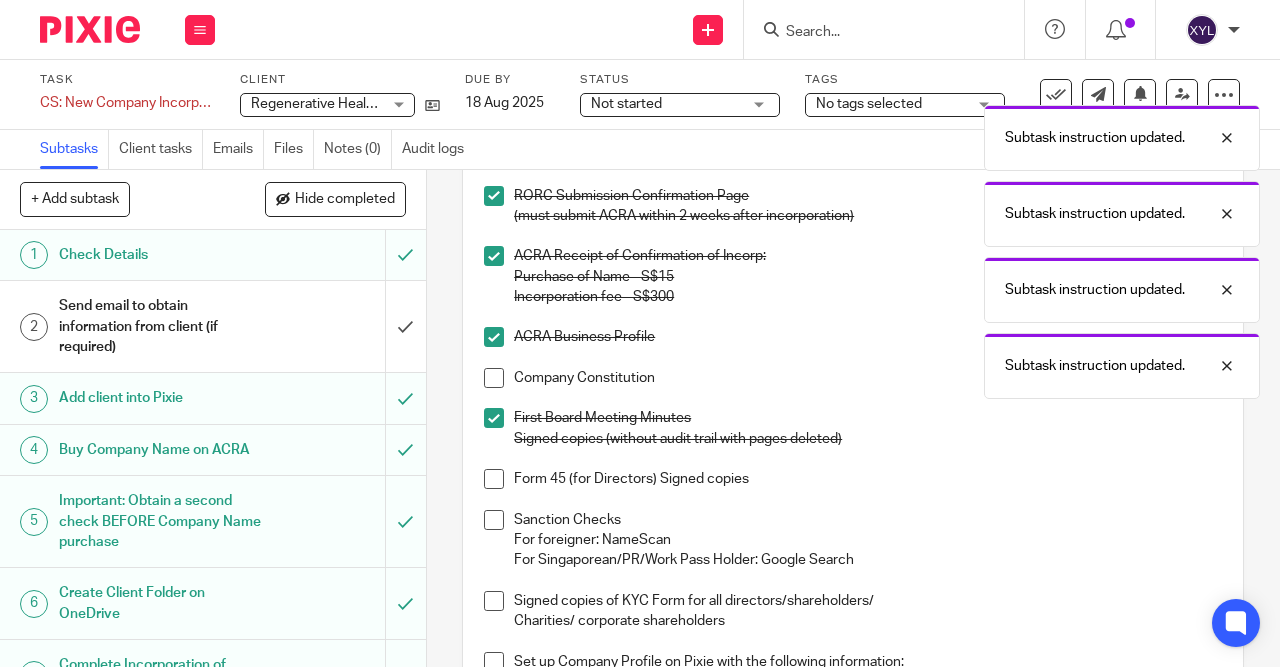 click at bounding box center (494, 479) 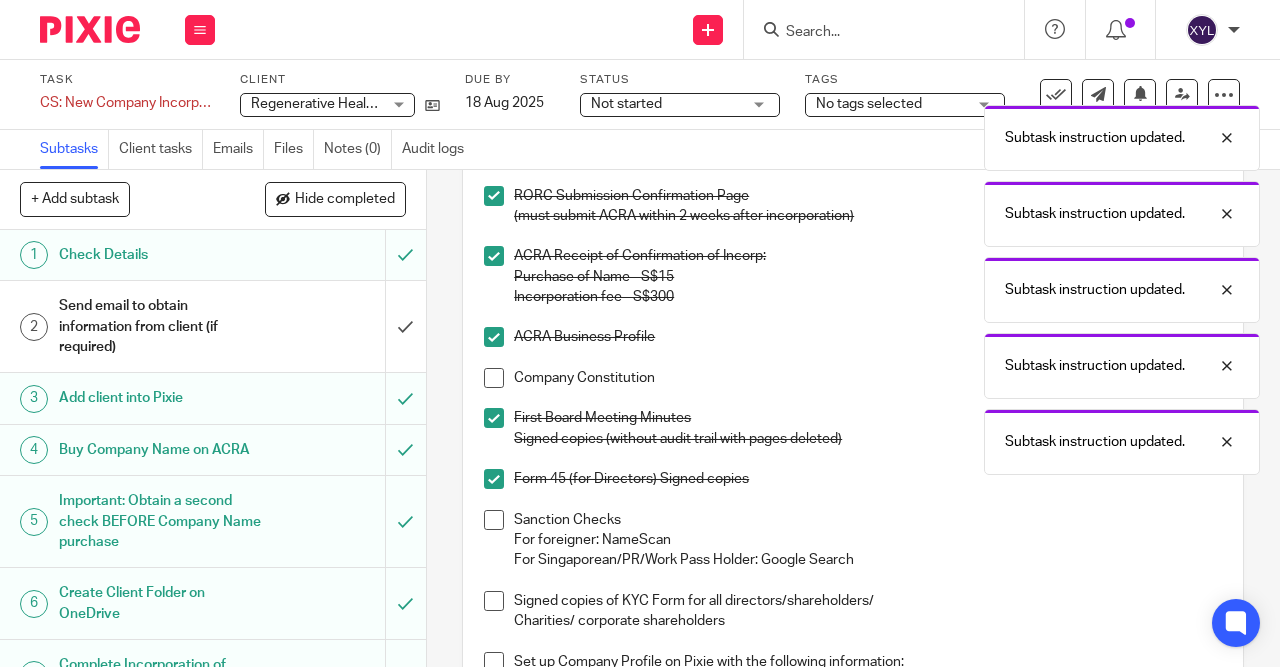 scroll, scrollTop: 288, scrollLeft: 0, axis: vertical 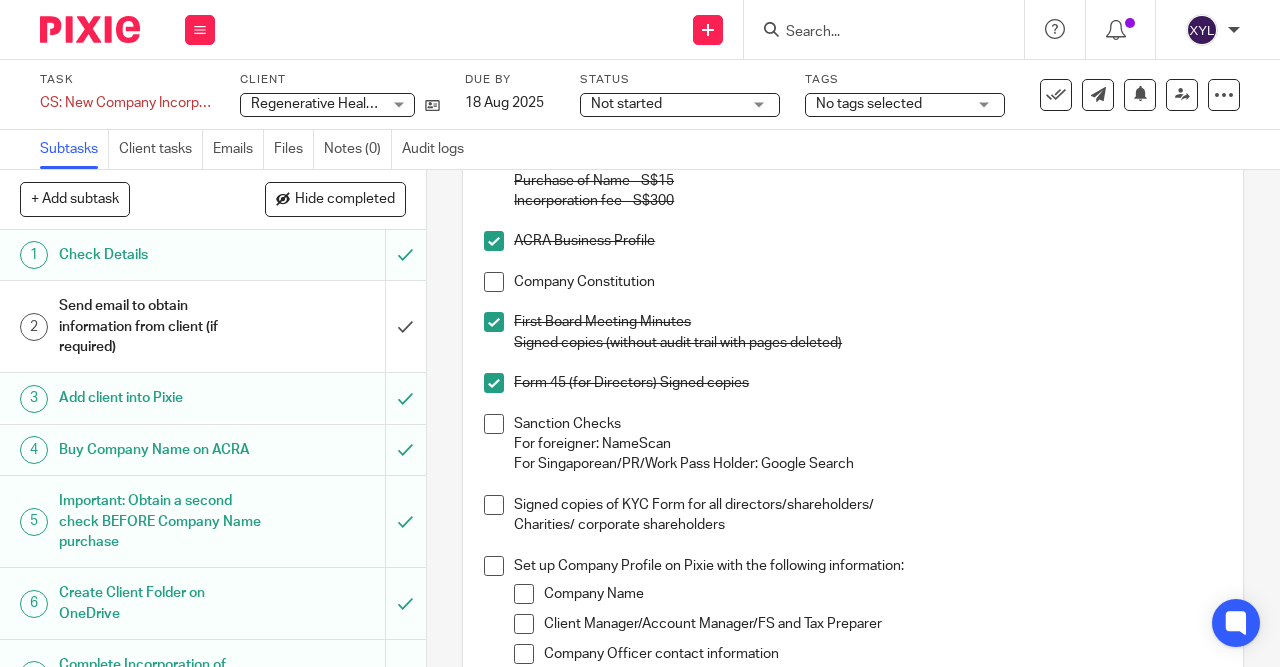 click at bounding box center (494, 424) 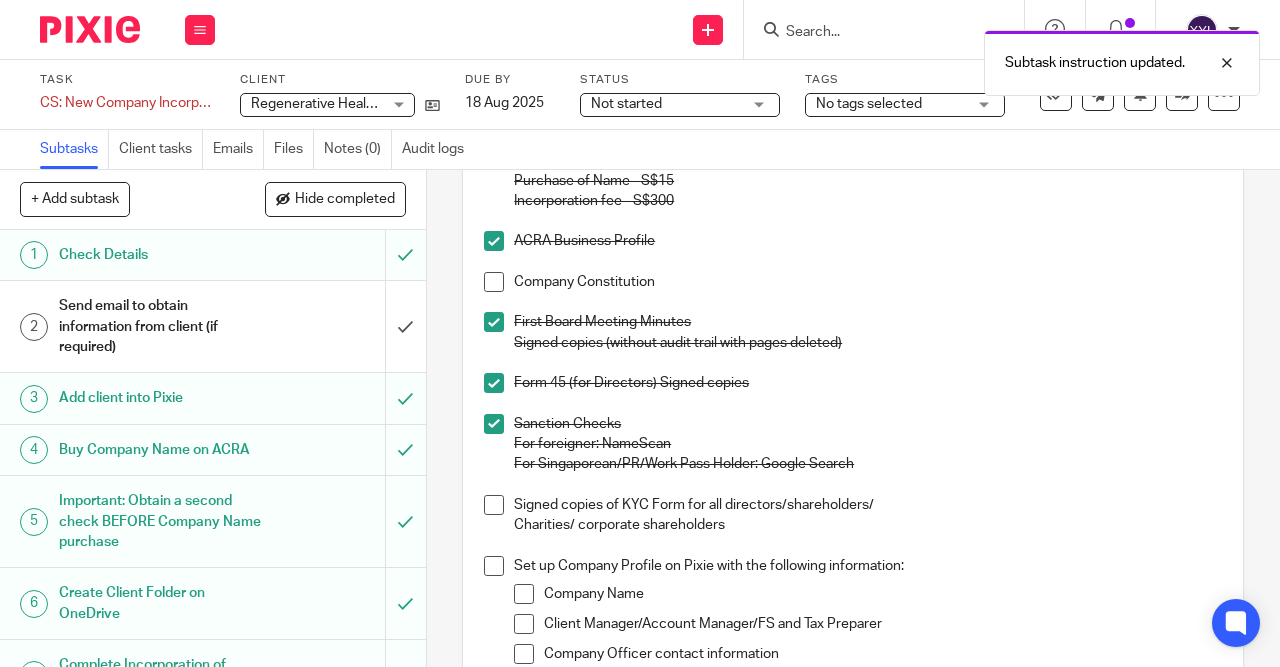 click at bounding box center [494, 505] 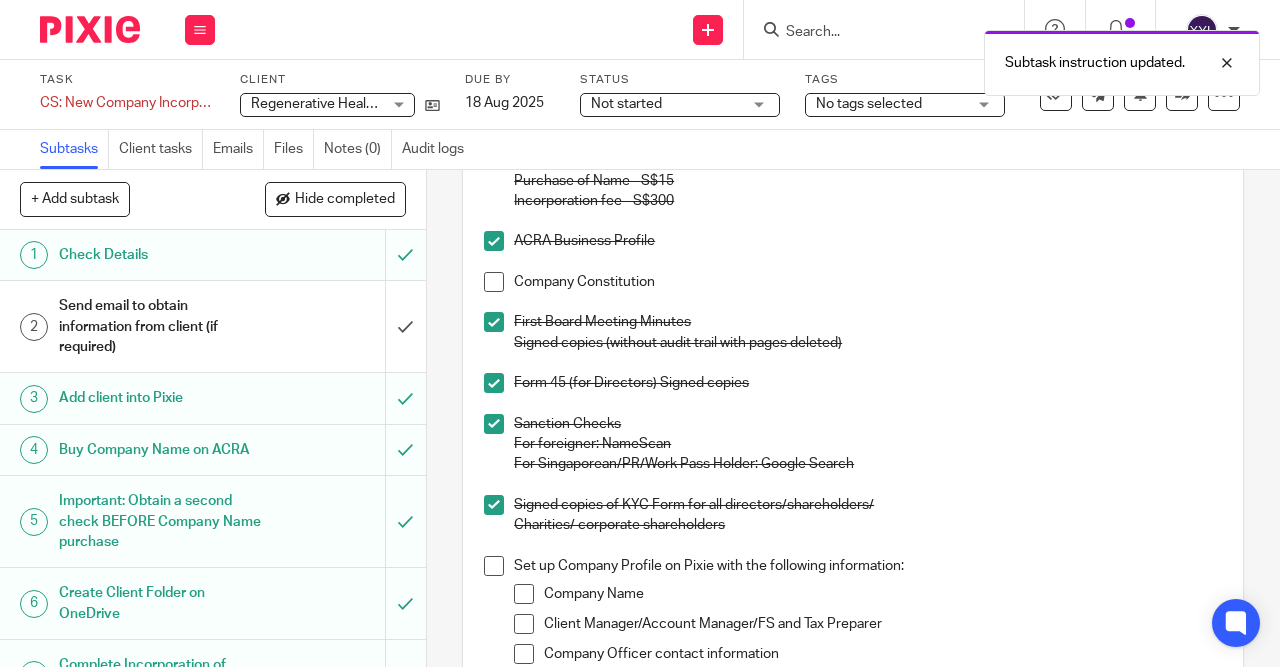 scroll, scrollTop: 384, scrollLeft: 0, axis: vertical 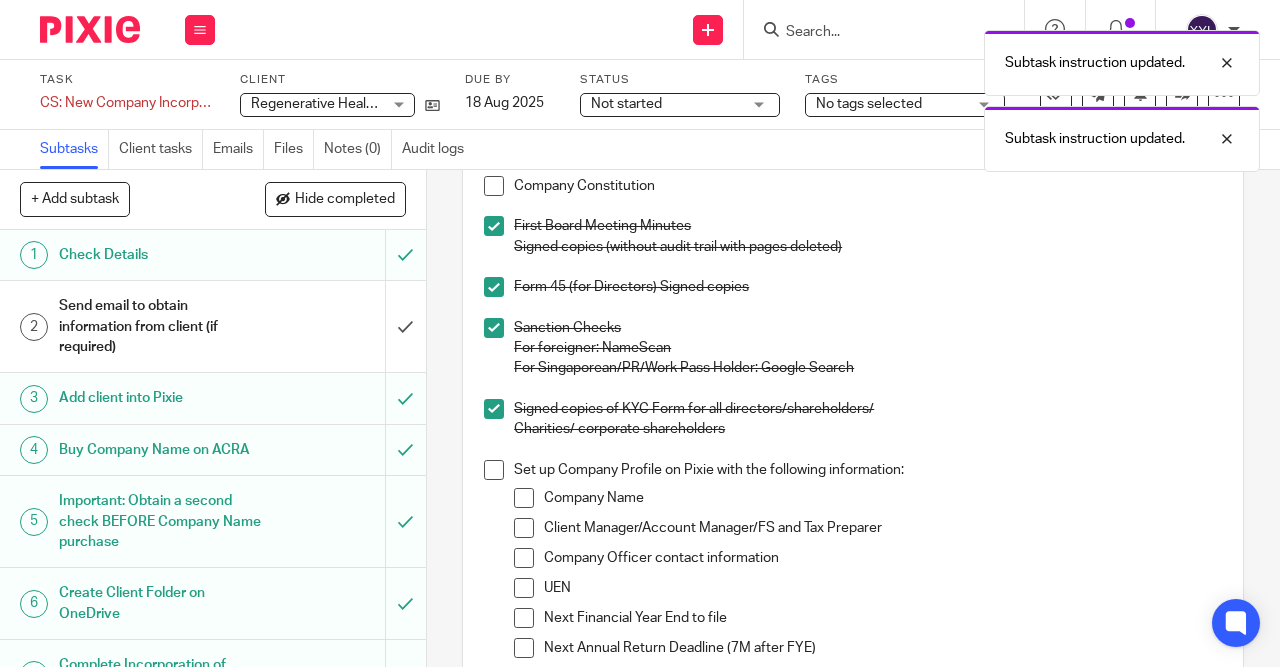 click at bounding box center (494, 470) 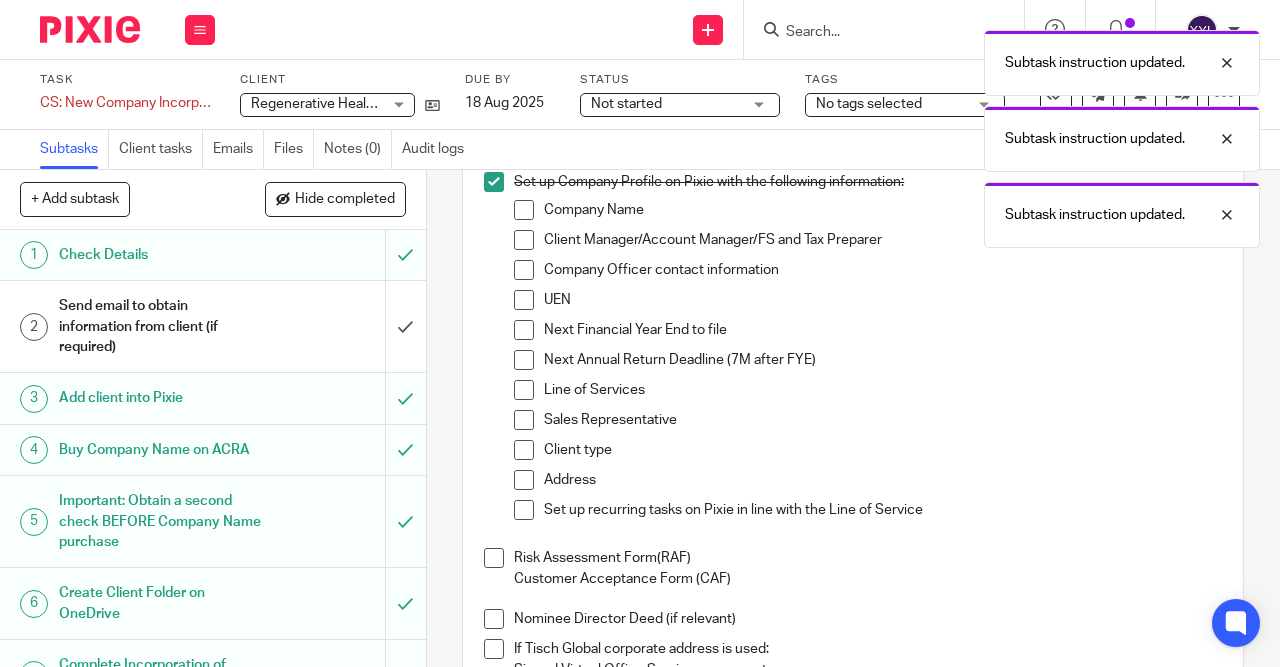 scroll, scrollTop: 768, scrollLeft: 0, axis: vertical 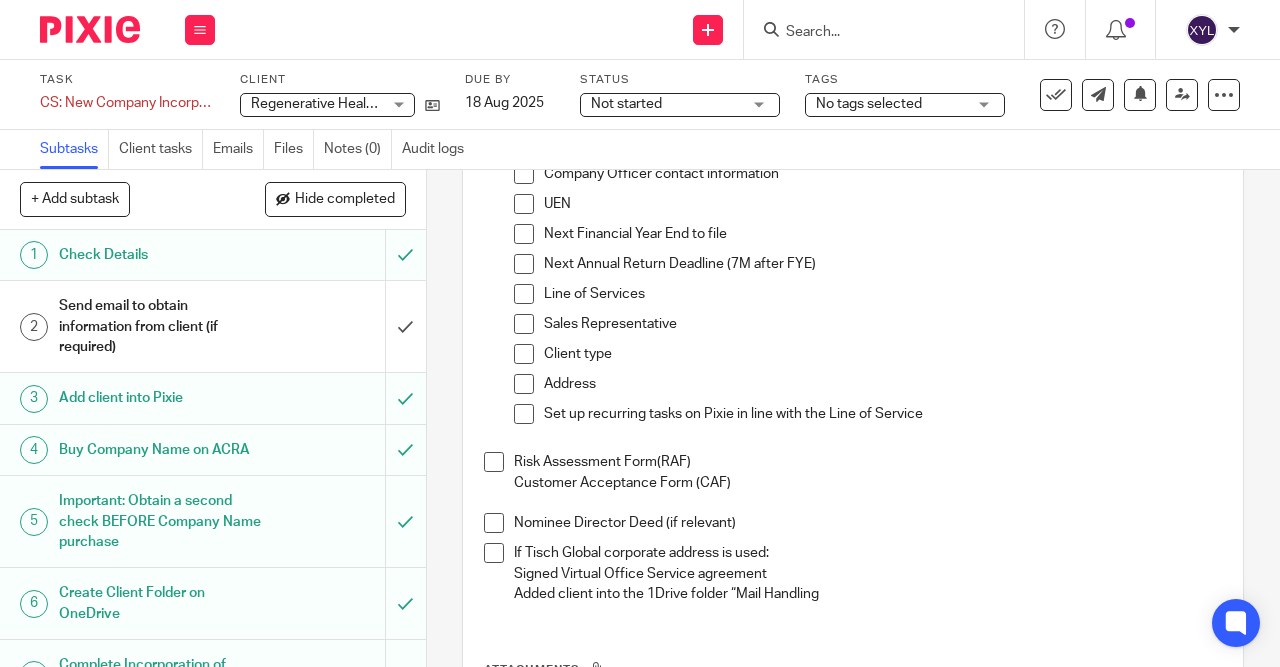 click at bounding box center (90, 29) 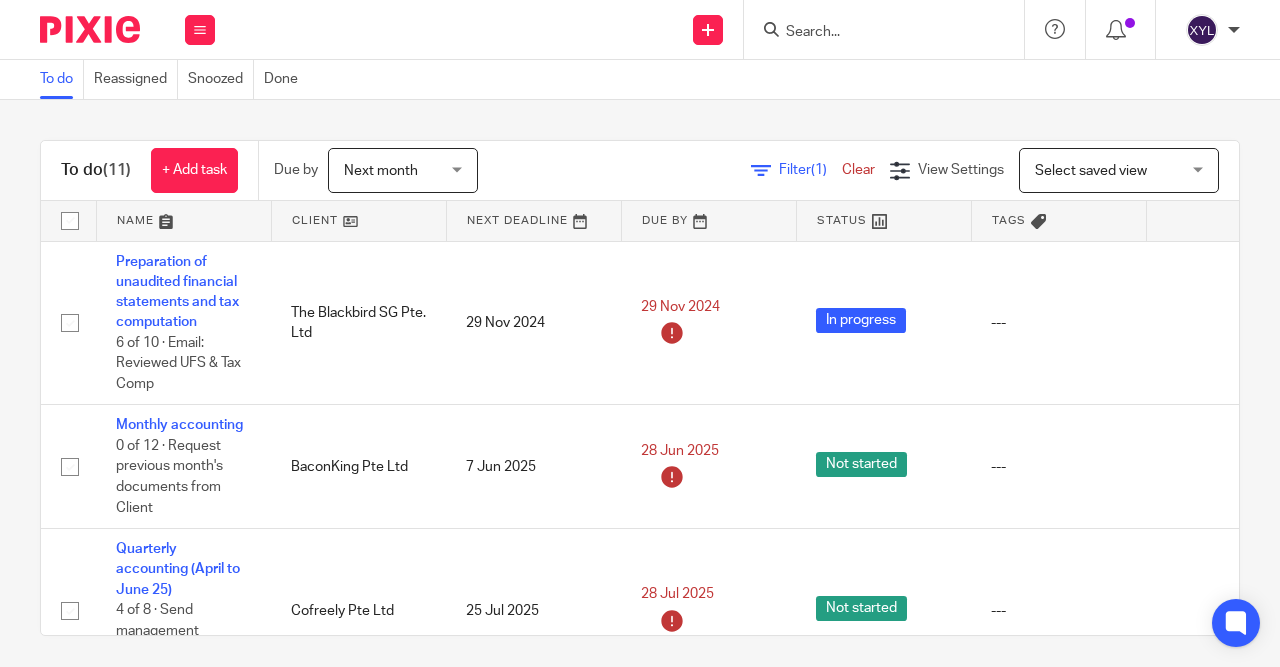scroll, scrollTop: 0, scrollLeft: 0, axis: both 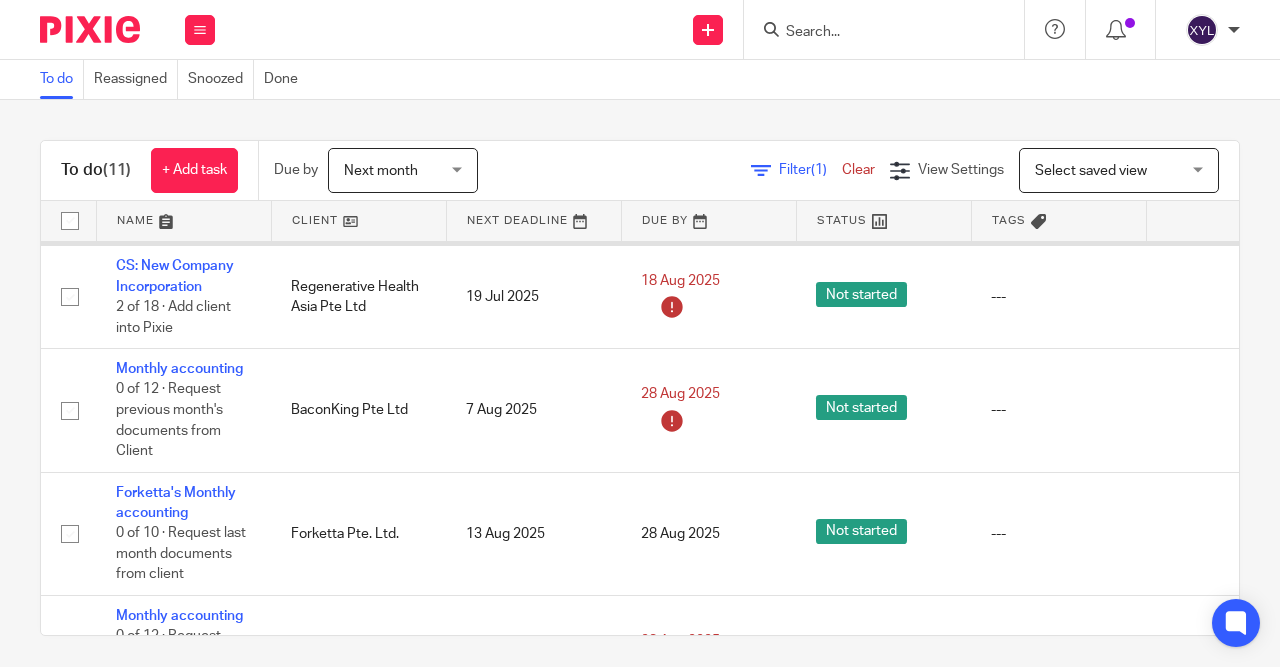 drag, startPoint x: 712, startPoint y: 23, endPoint x: 575, endPoint y: 248, distance: 263.4274 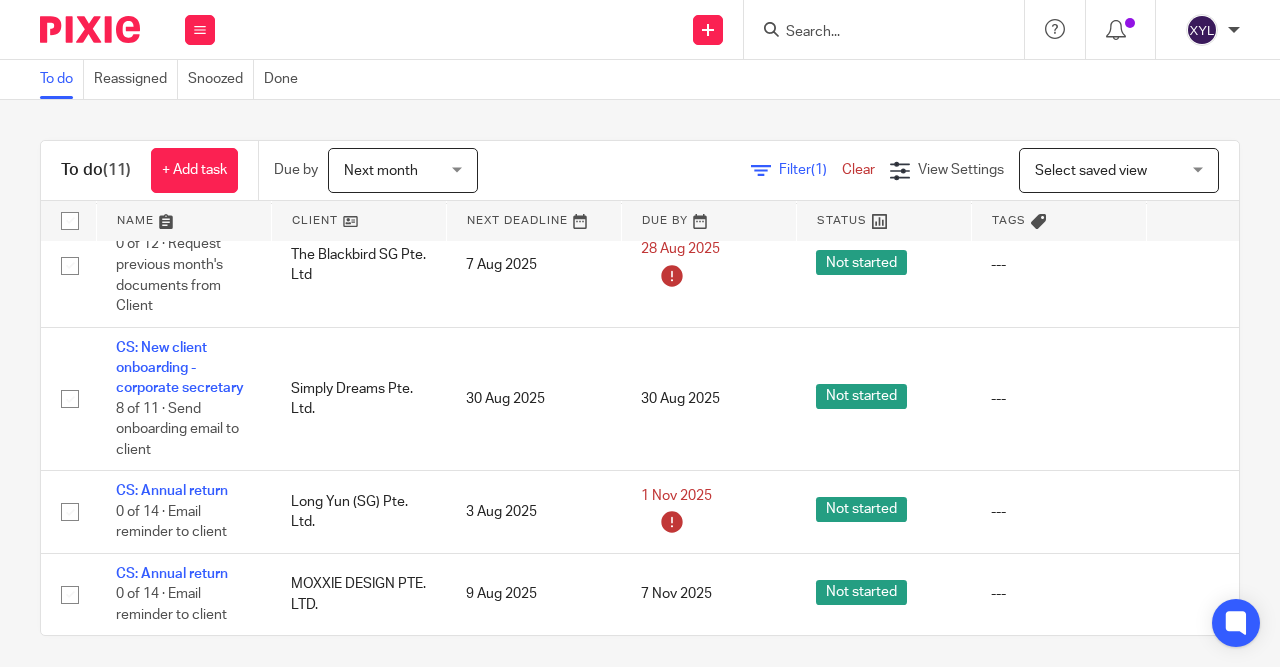 scroll, scrollTop: 998, scrollLeft: 0, axis: vertical 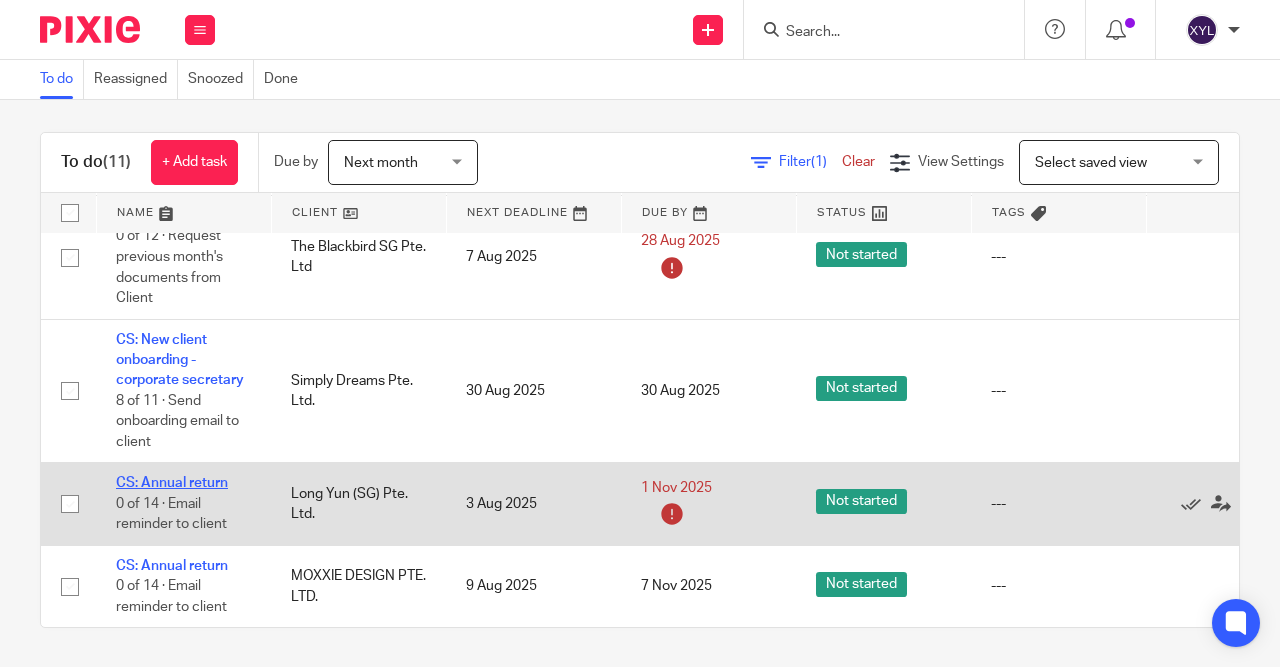 click on "CS: Annual return" at bounding box center [172, 483] 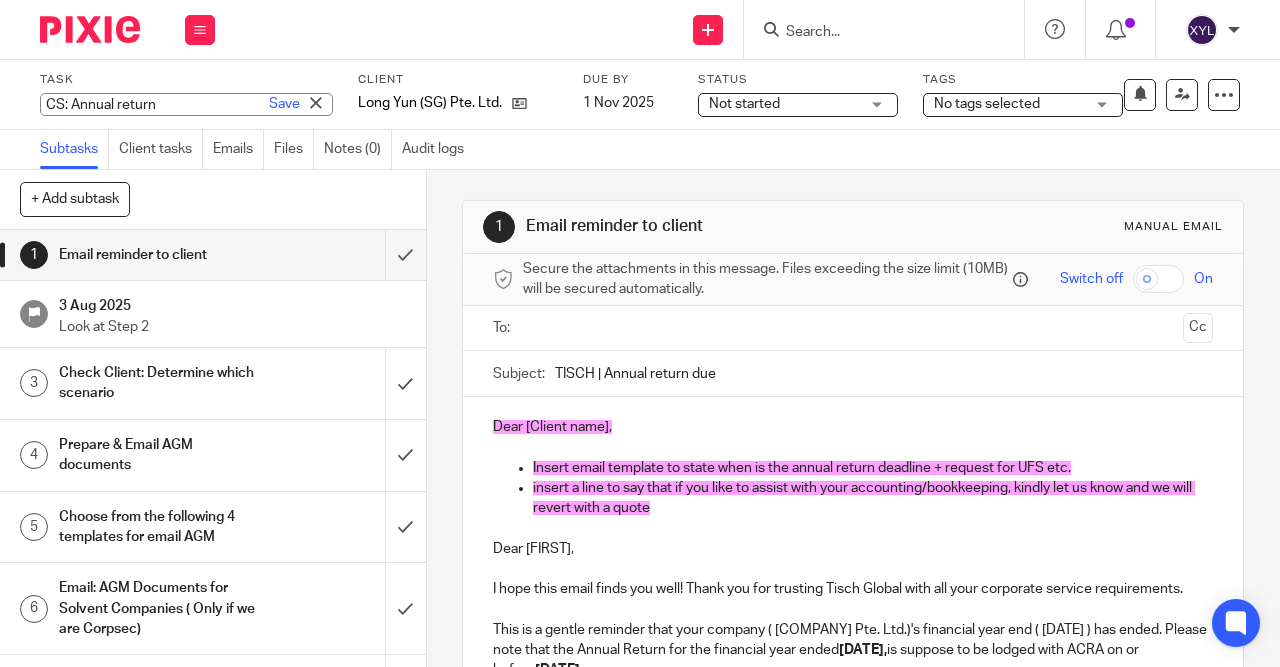 scroll, scrollTop: 0, scrollLeft: 0, axis: both 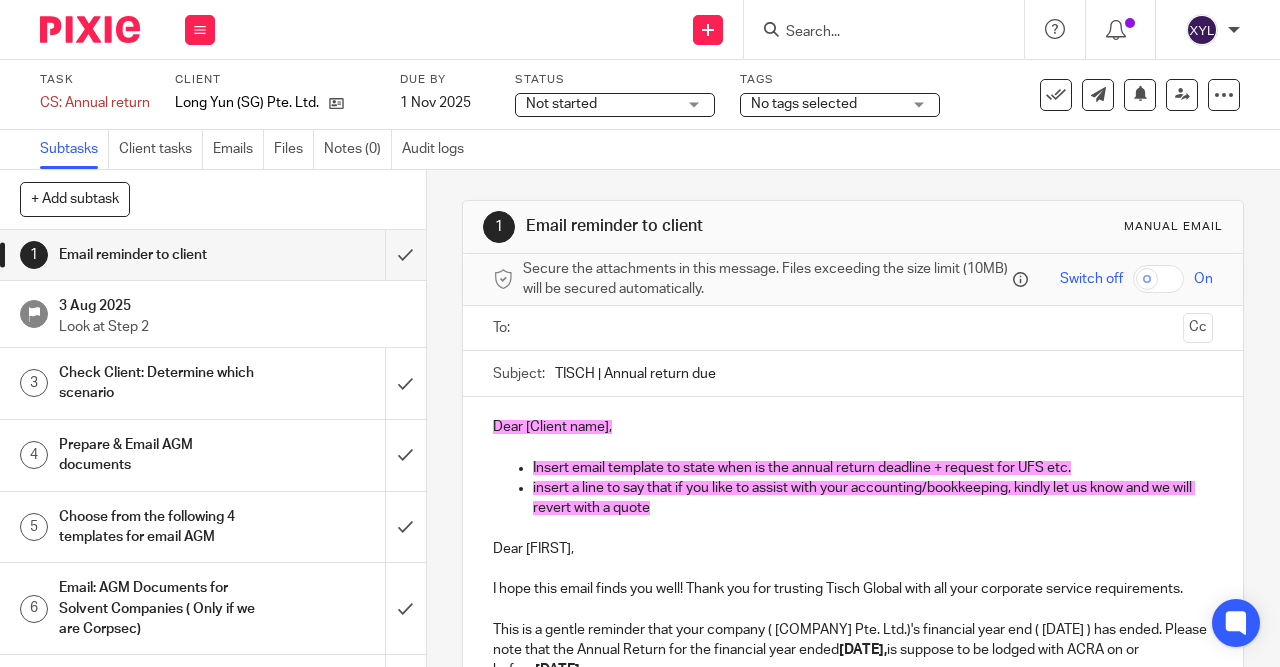 click at bounding box center [874, 33] 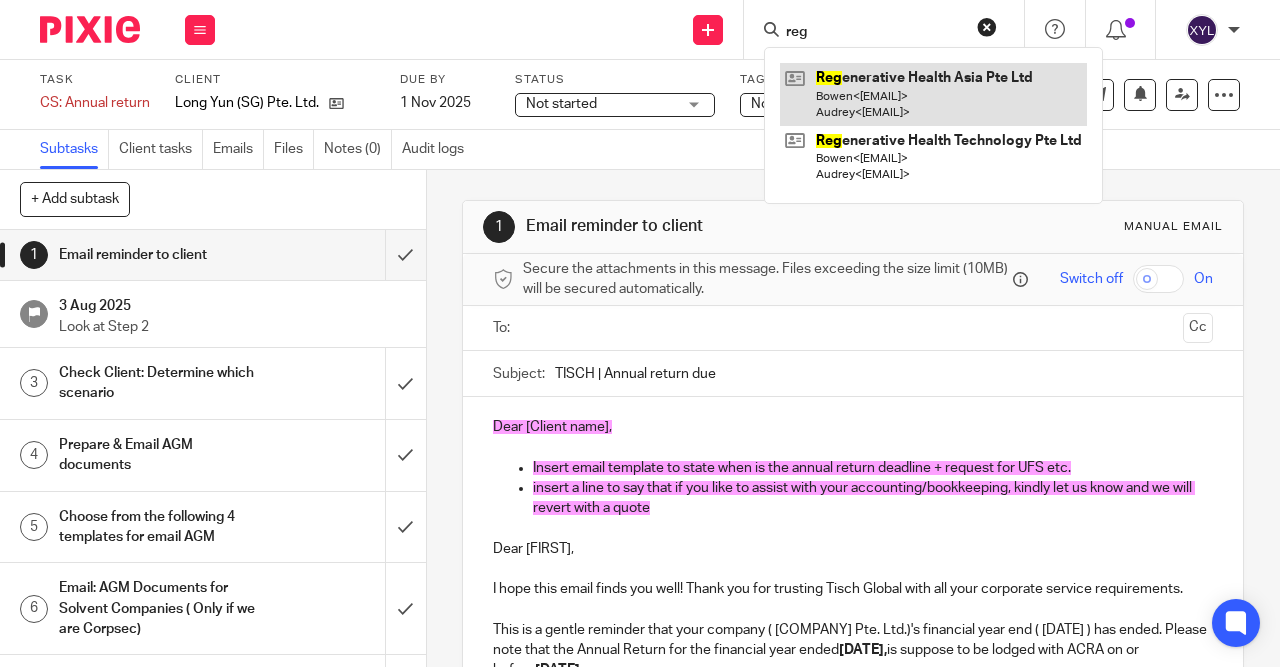 type on "reg" 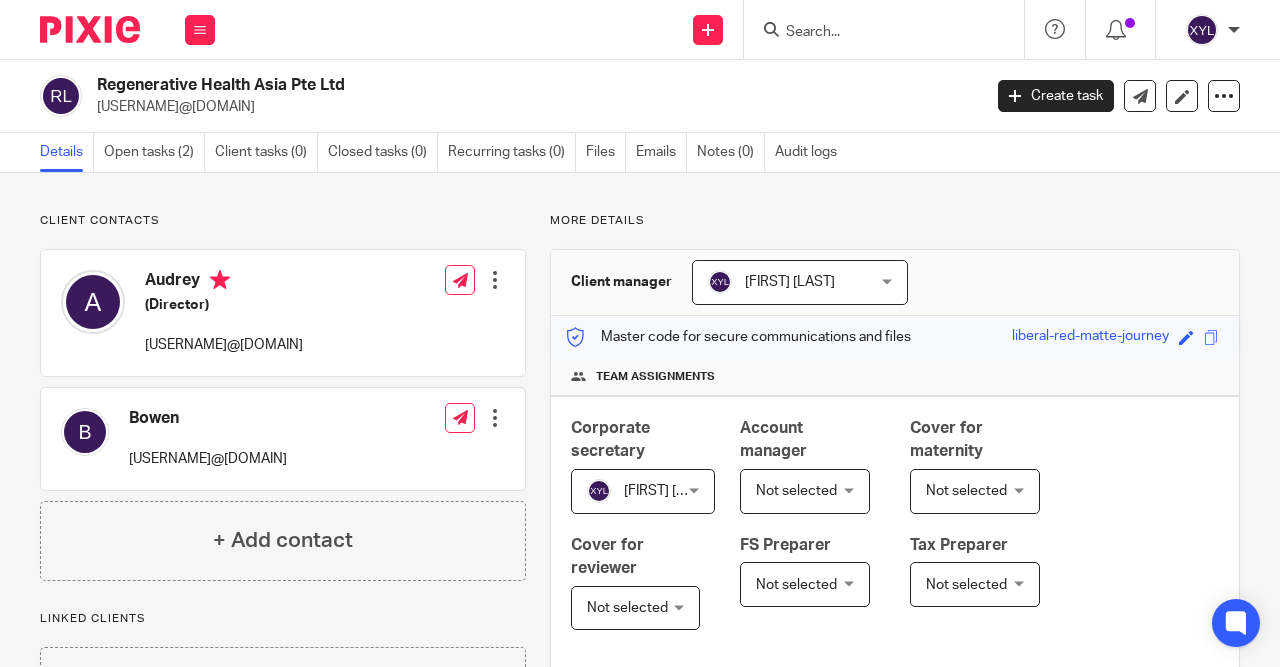 scroll, scrollTop: 0, scrollLeft: 0, axis: both 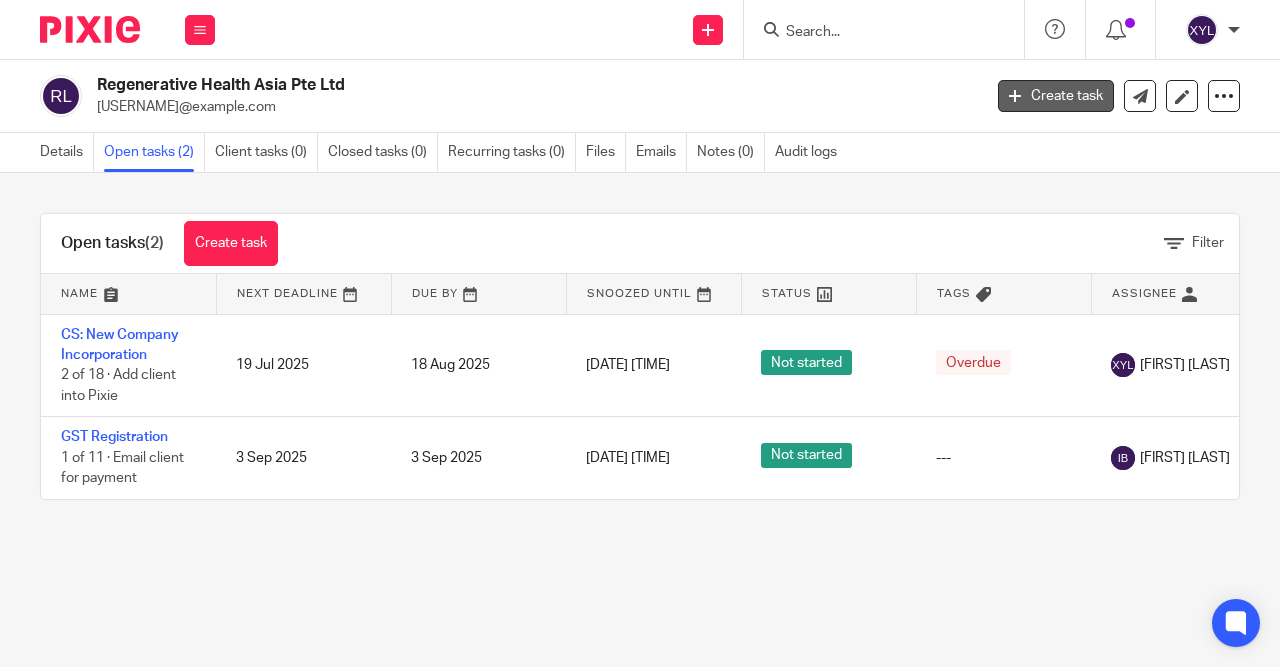 click on "Create task" at bounding box center [1056, 96] 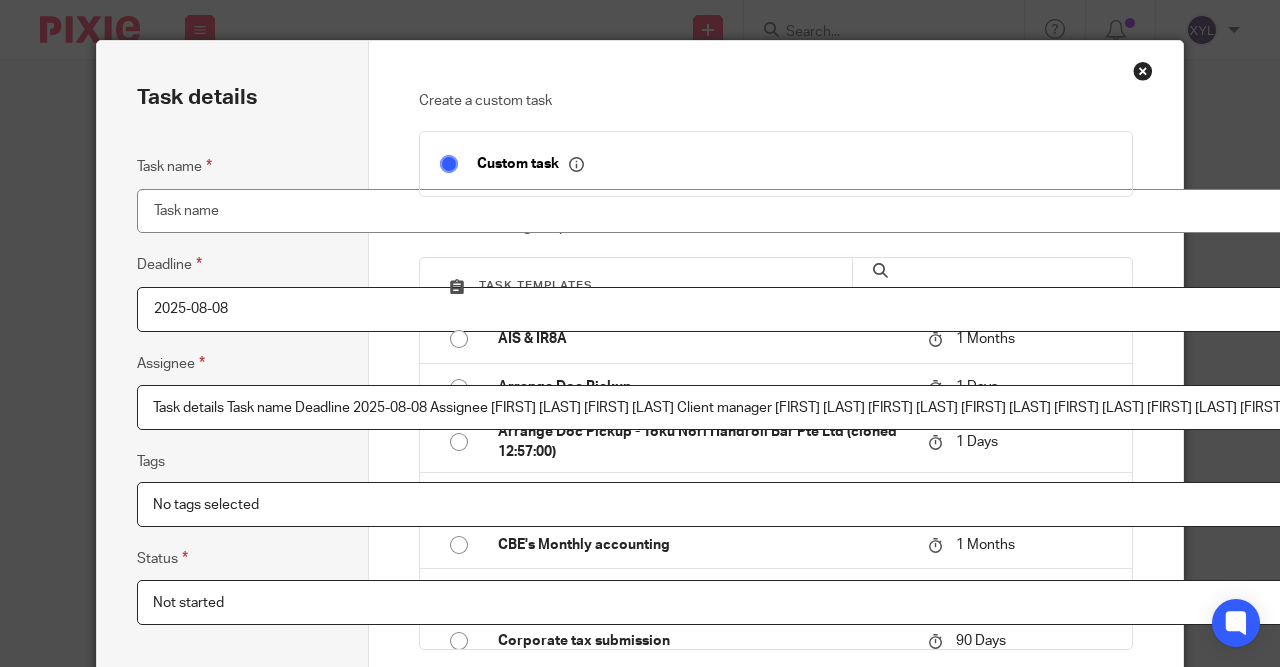 scroll, scrollTop: 0, scrollLeft: 0, axis: both 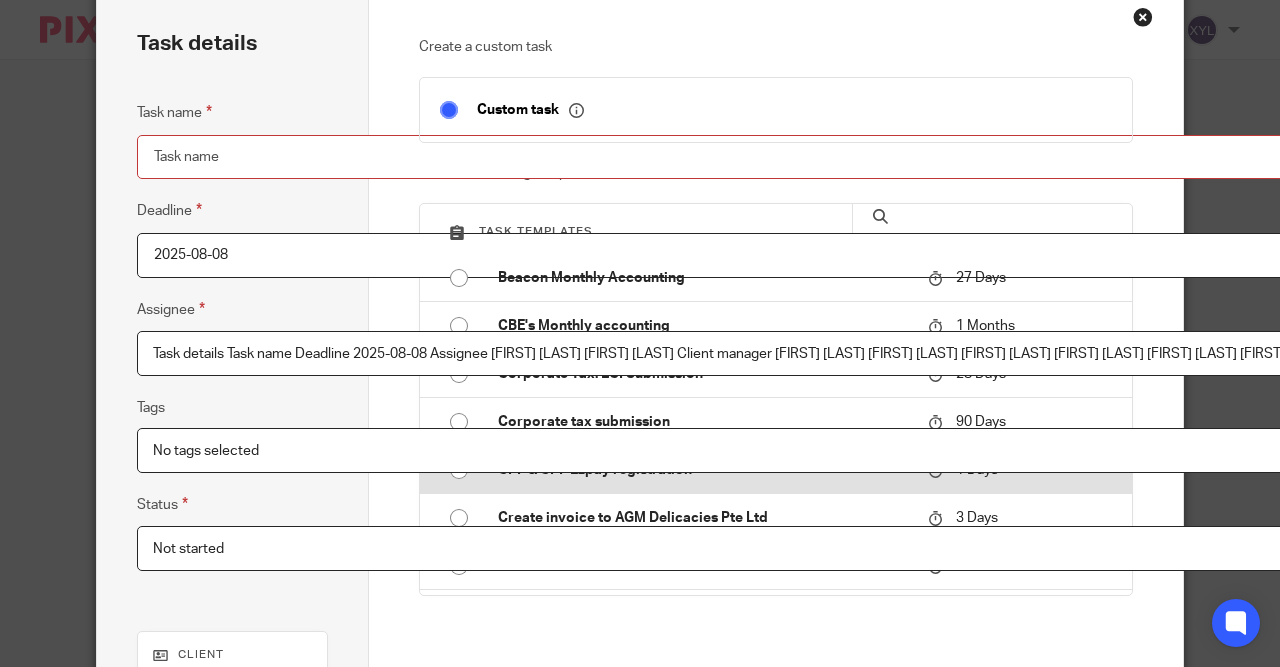 click on "CPF & CPF Ezpay registration" at bounding box center (703, 470) 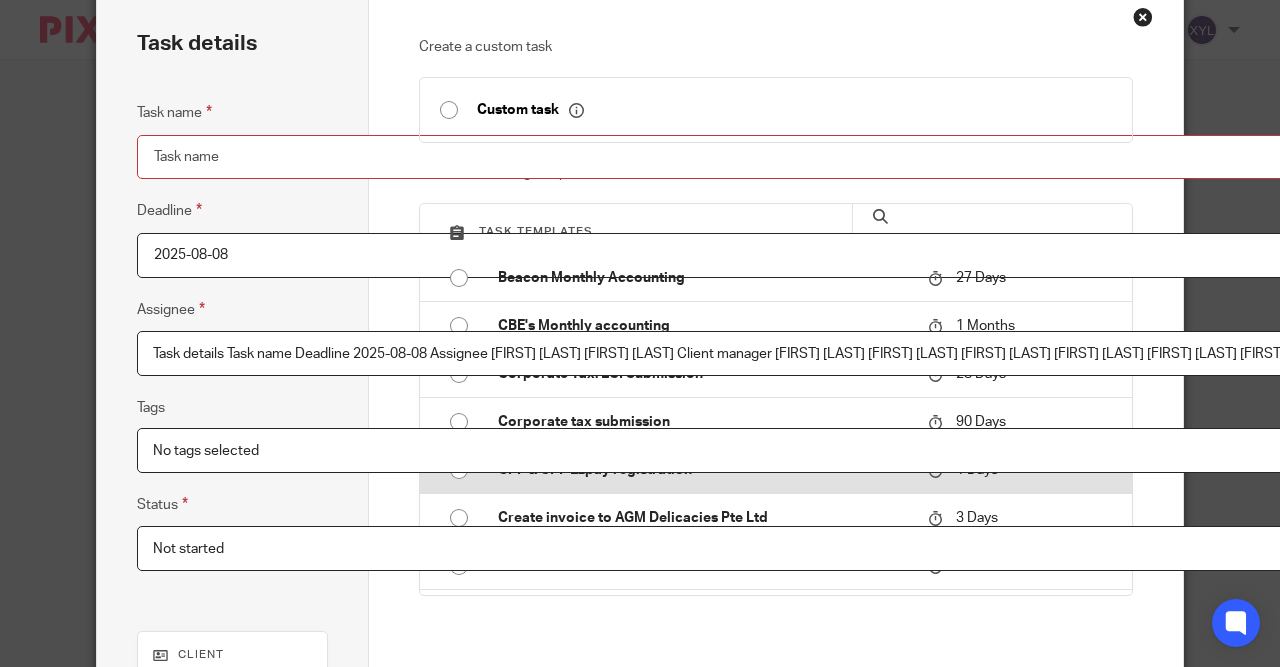 type on "2025-08-09" 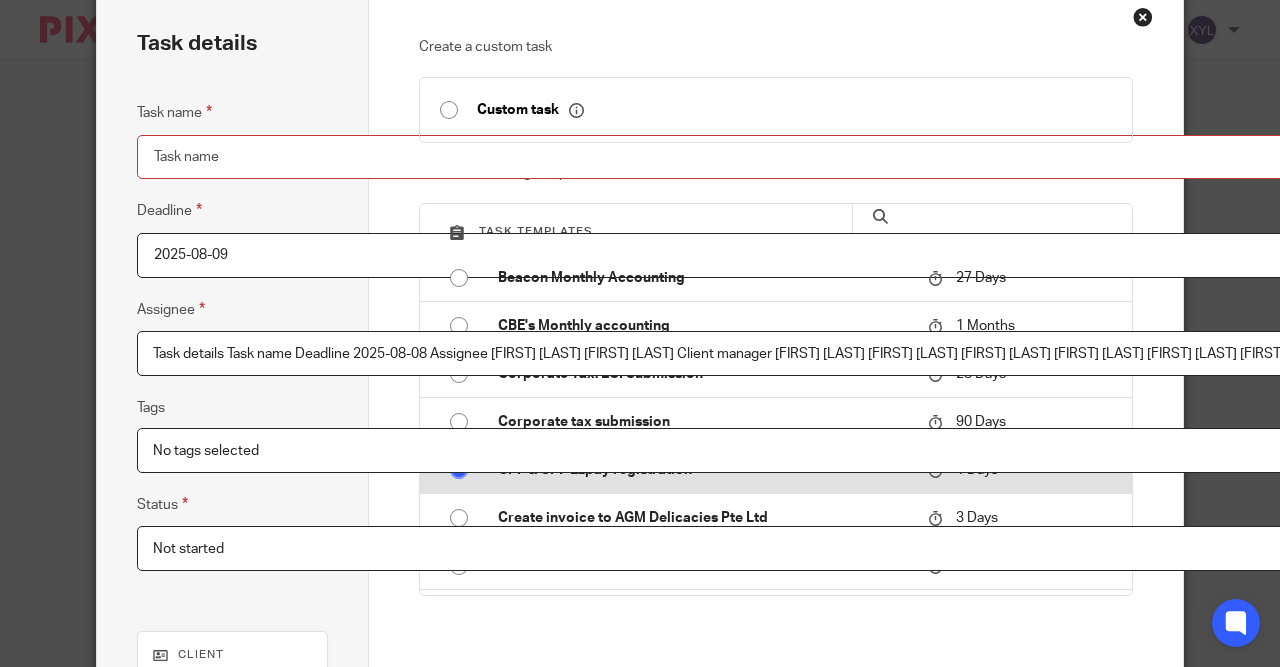 type on "CPF & CPF Ezpay registration" 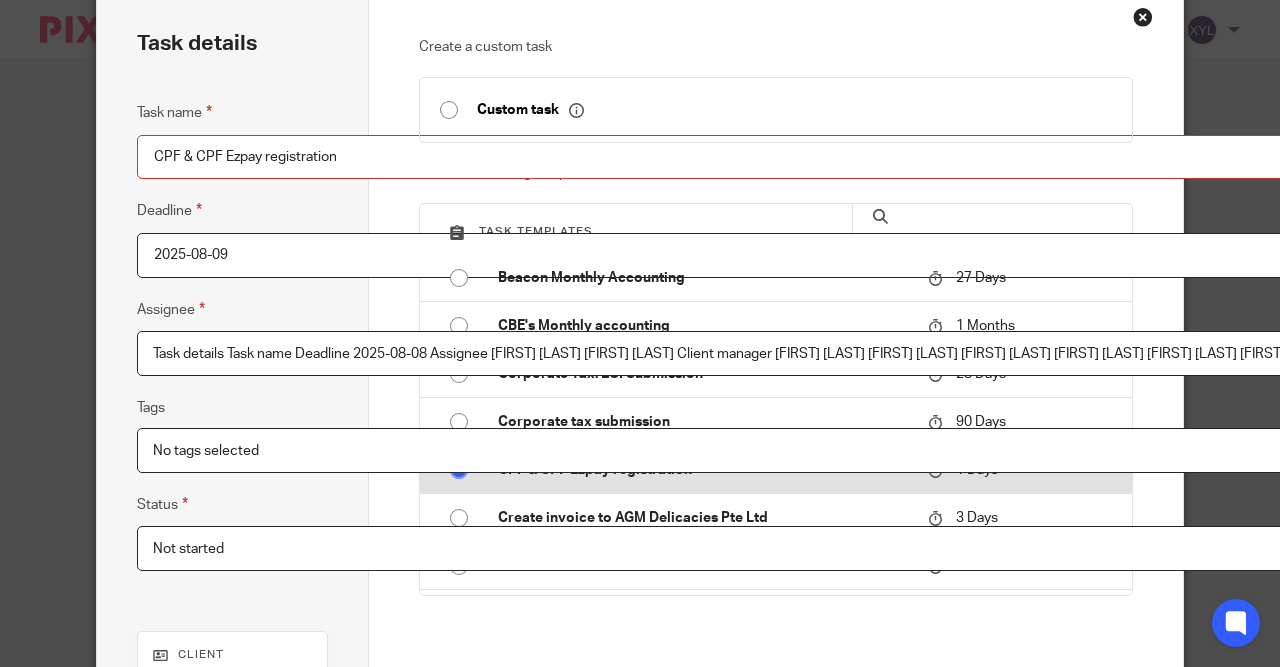 radio on "true" 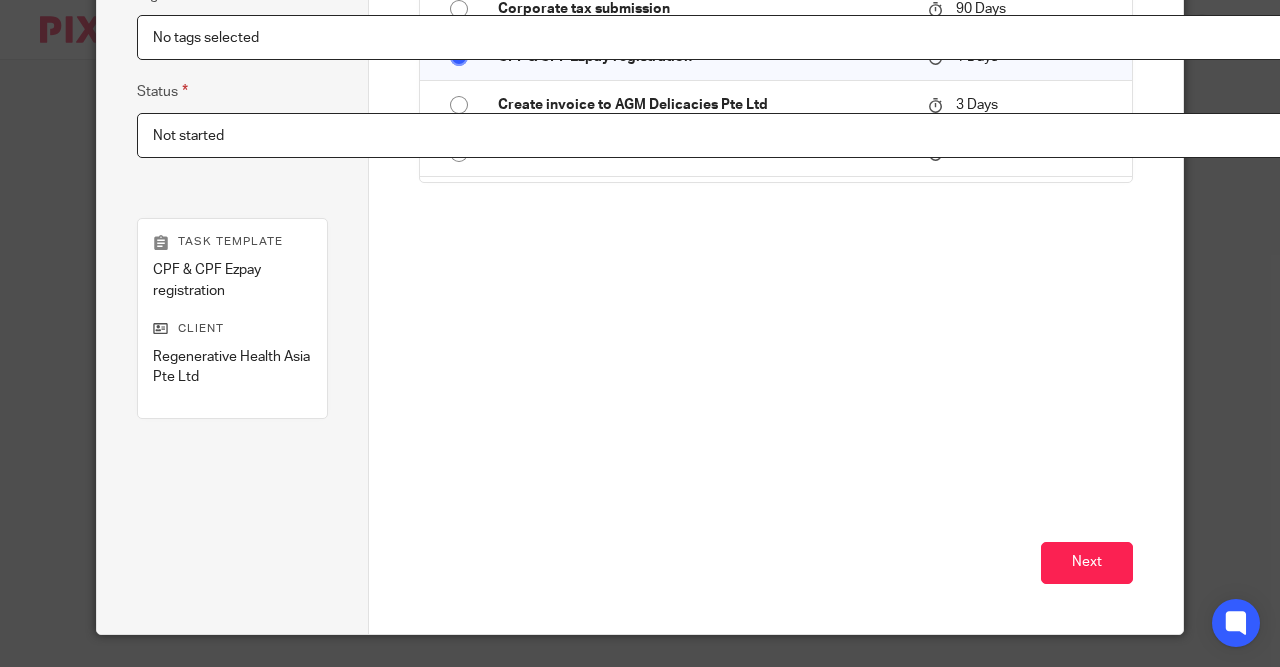 scroll, scrollTop: 474, scrollLeft: 0, axis: vertical 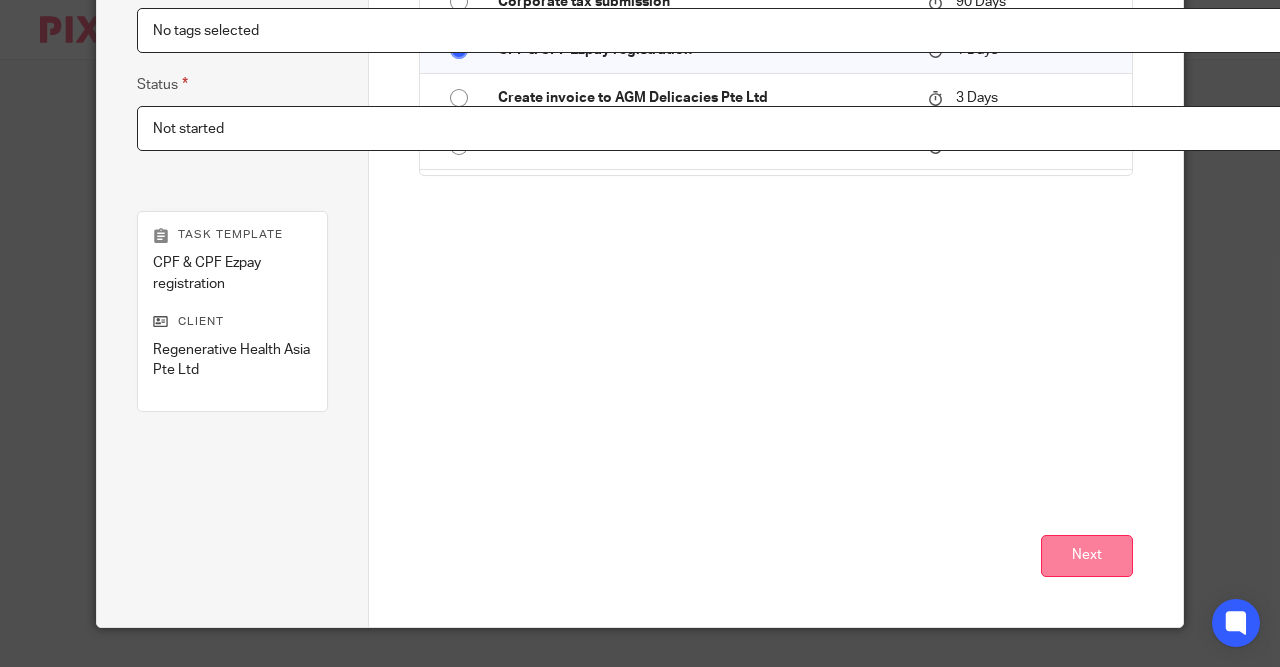 click on "Next" at bounding box center (1087, 556) 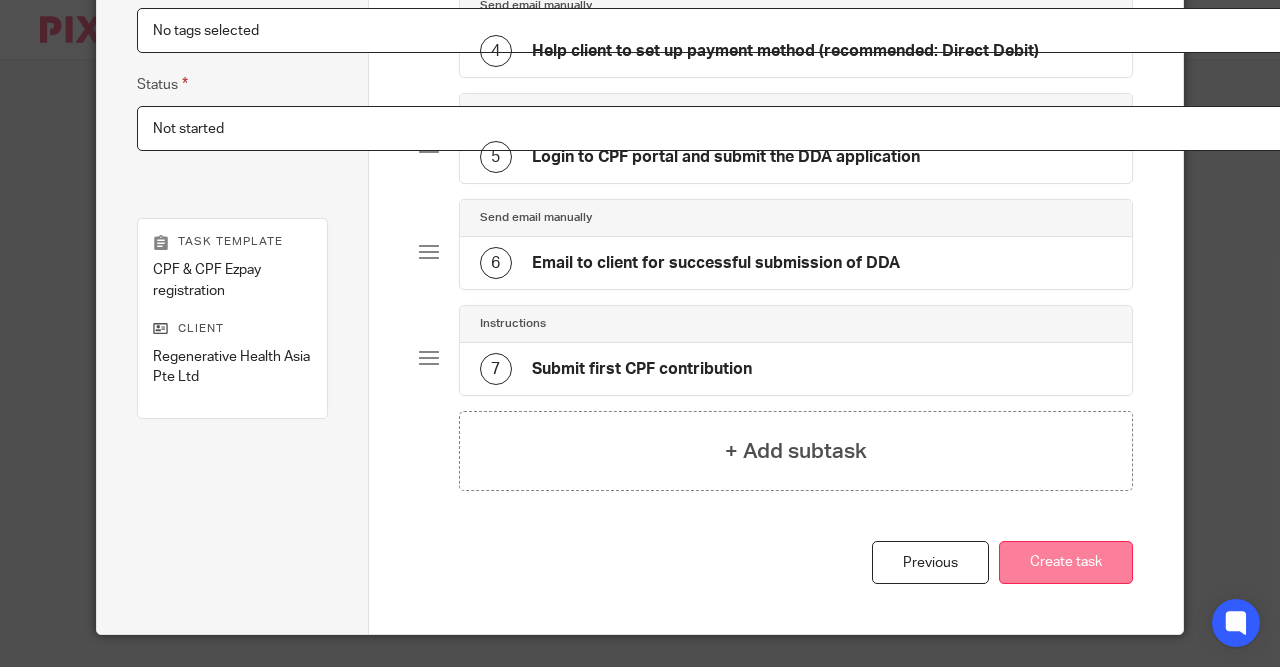 click on "Create task" at bounding box center (1066, 562) 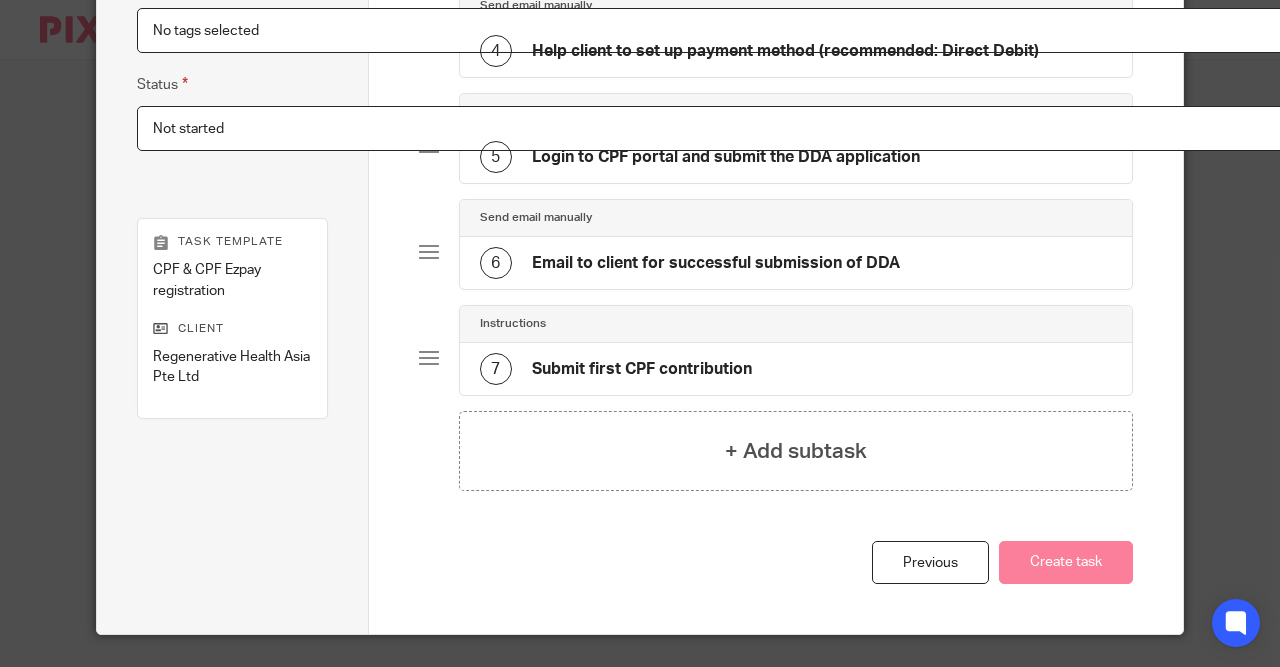 scroll, scrollTop: 139, scrollLeft: 0, axis: vertical 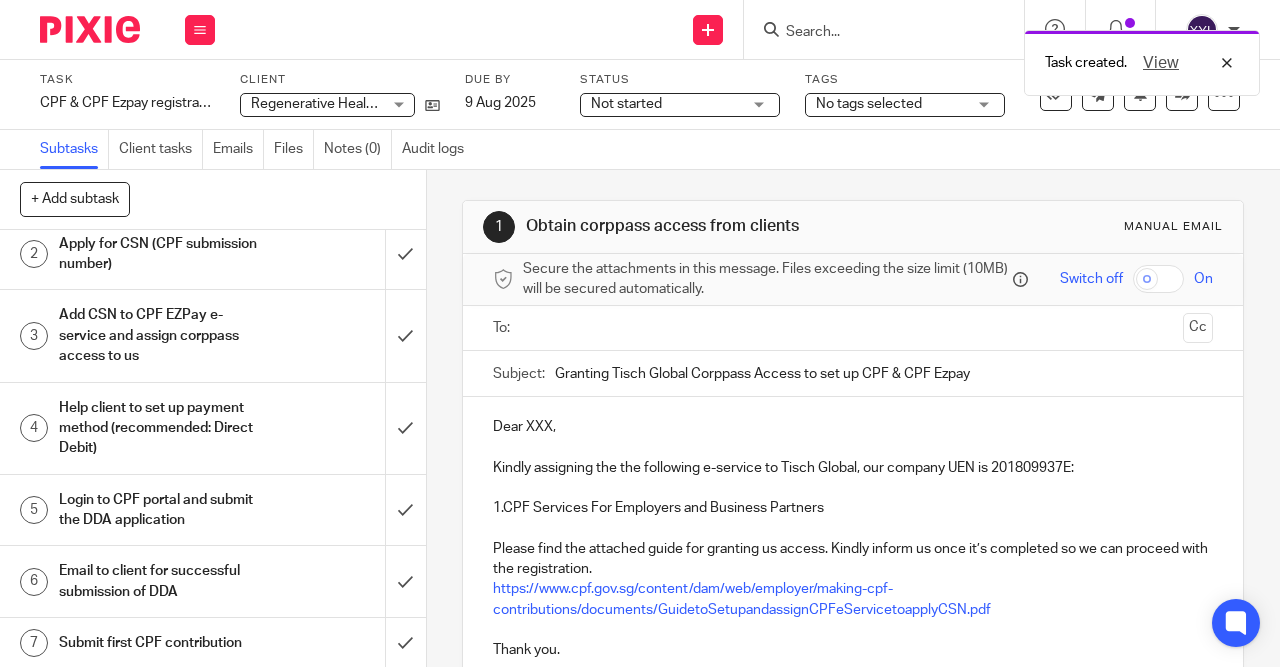 click on "Submit  first CPF contribution" at bounding box center [161, 643] 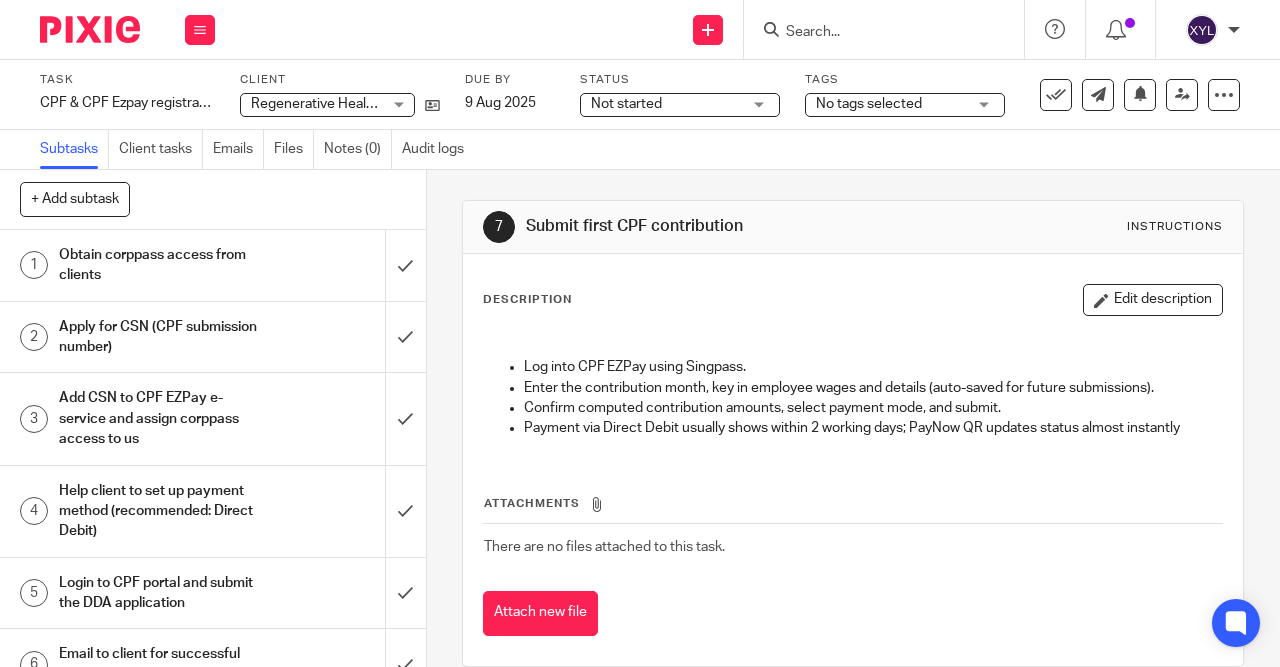 scroll, scrollTop: 0, scrollLeft: 0, axis: both 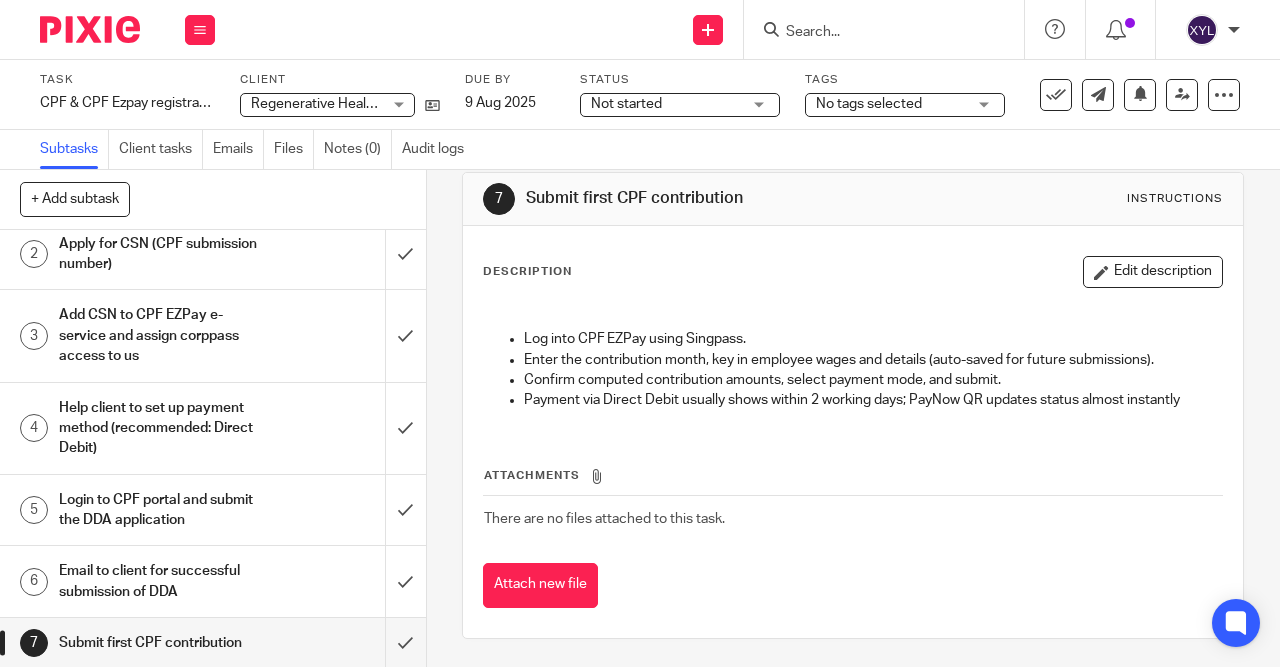 click on "Login to CPF portal and submit the DDA application" at bounding box center [161, 510] 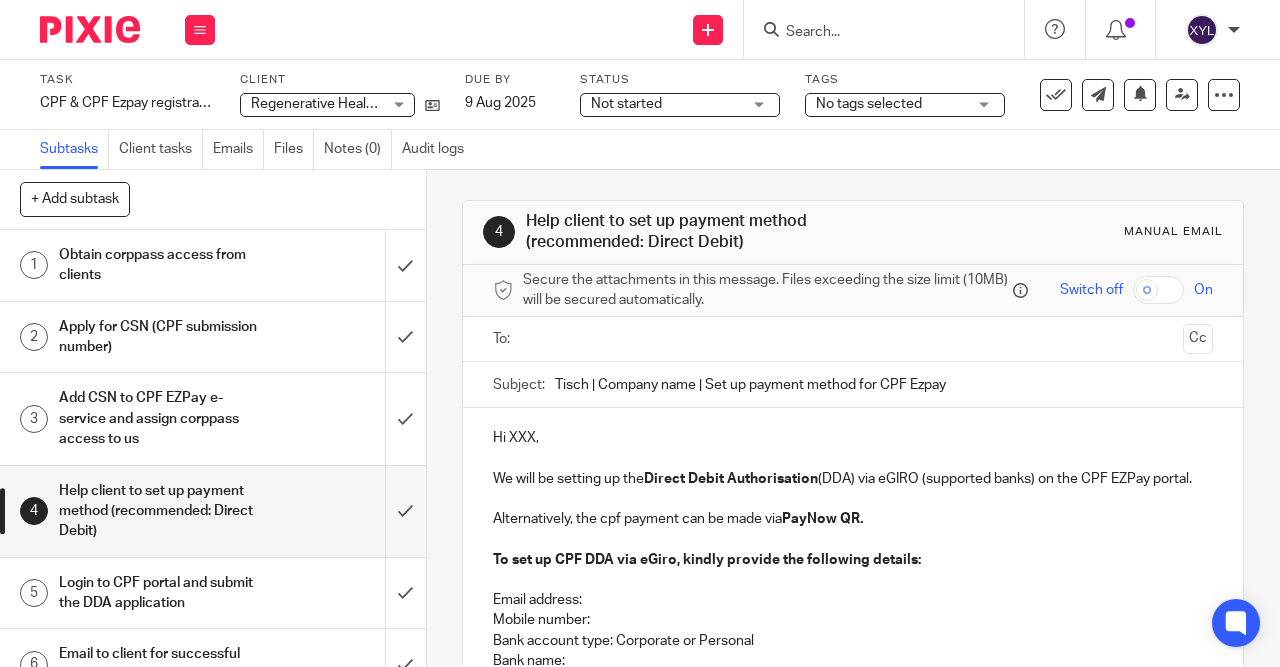 scroll, scrollTop: 0, scrollLeft: 0, axis: both 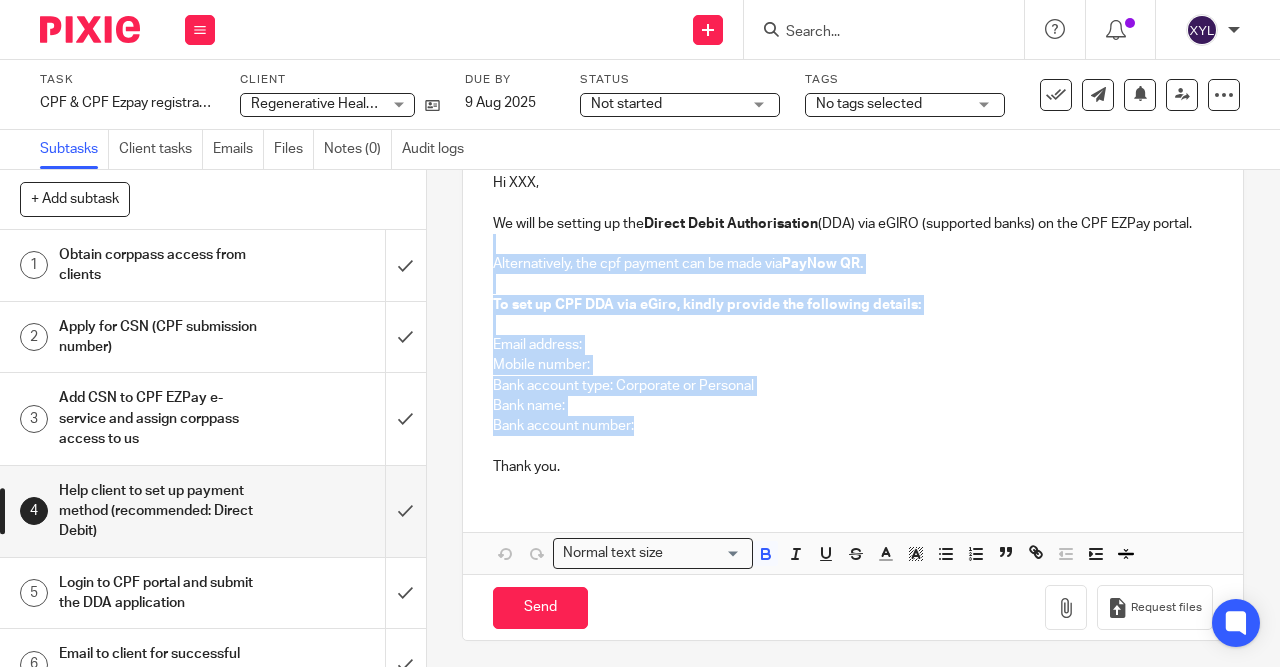 click on "Hi [NAME], We will be setting up the  Direct Debit Authorisation  (DDA) via eGIRO (supported banks) on the CPF EZPay portal. Alternatively, the cpf payment can be made via  PayNow QR. To set up CPF DDA via eGiro, kindly provide the following details: Email address: [EMAIL] Mobile number: [PHONE] Bank account type: Corporate or Personal Bank name: [BANK NAME] Bank account number: [ACCOUNT NUMBER] Thank you." at bounding box center [853, 322] 